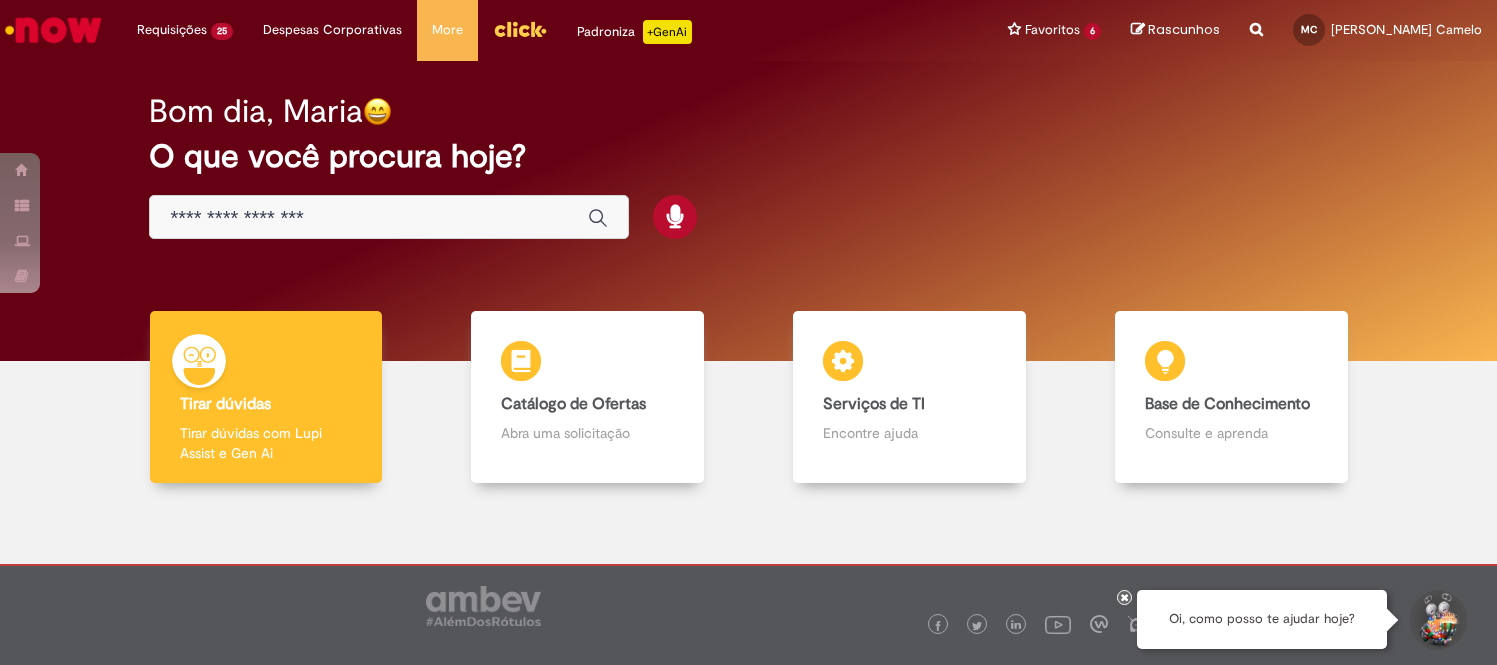scroll, scrollTop: 0, scrollLeft: 0, axis: both 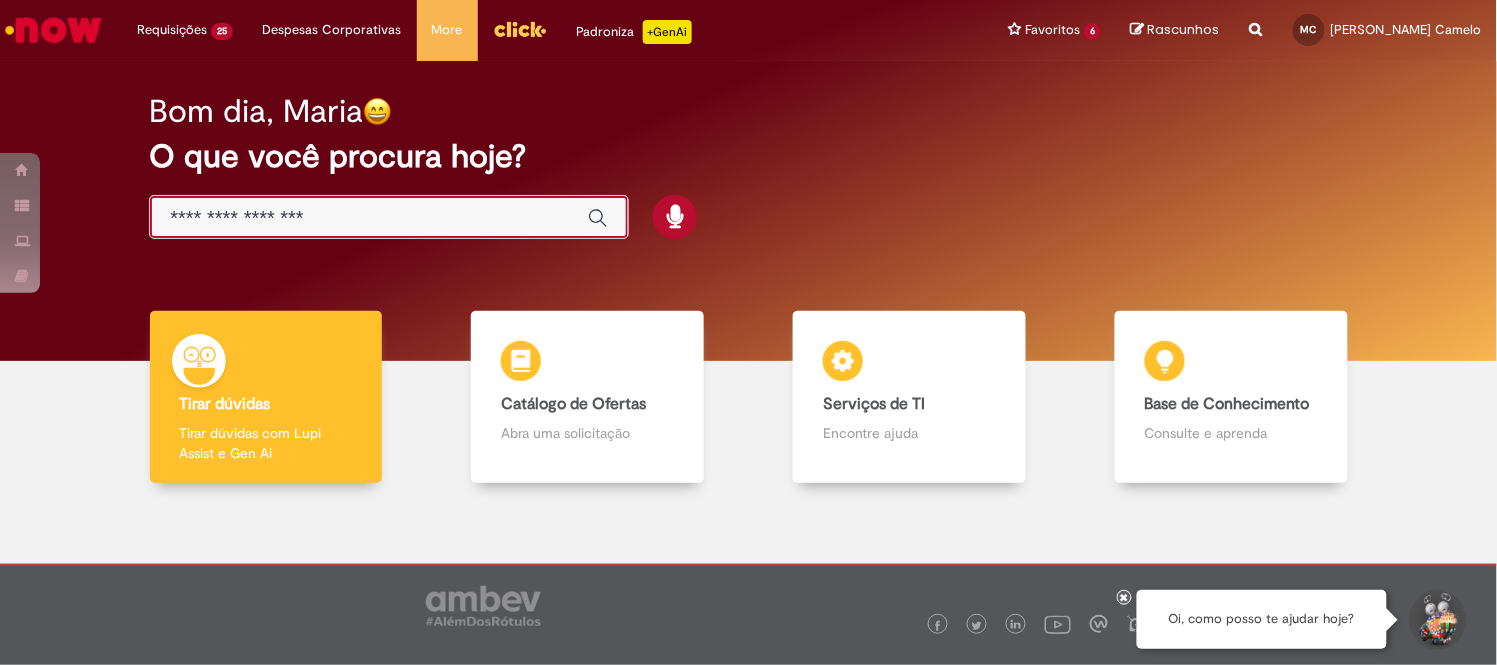click at bounding box center (368, 218) 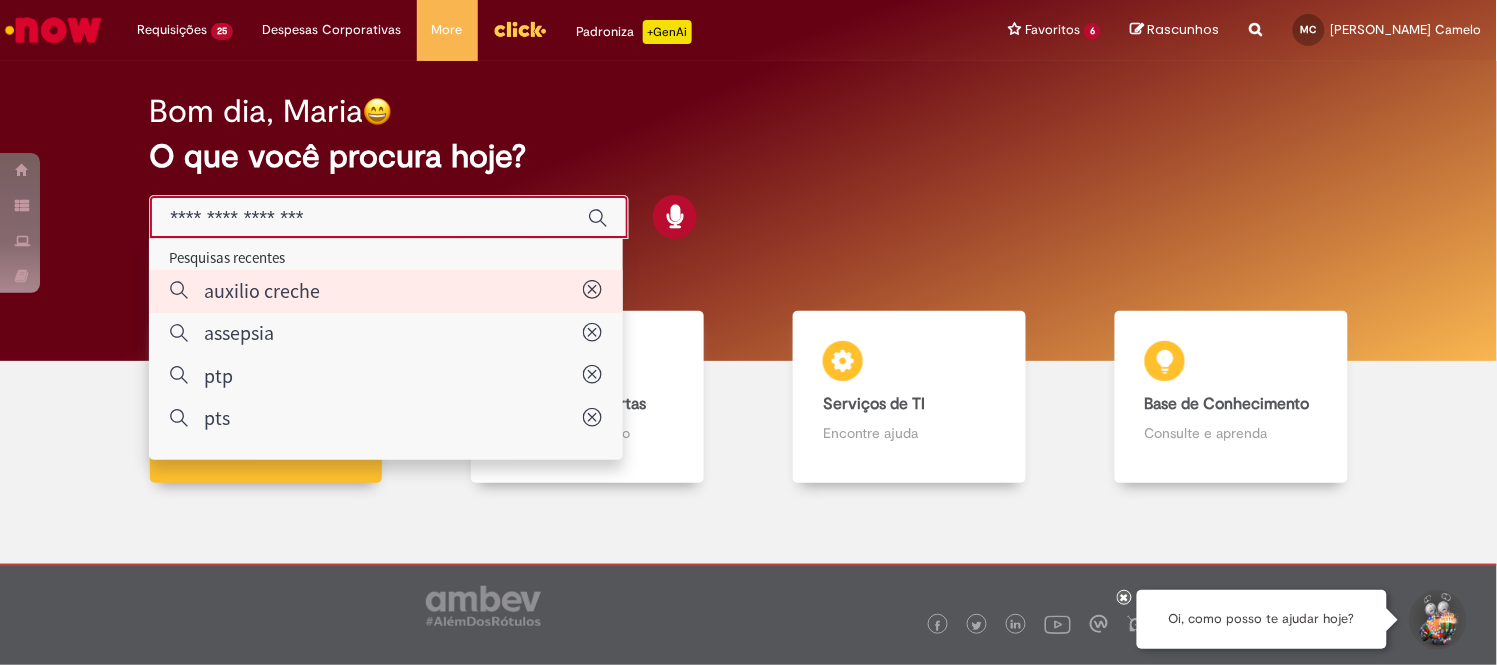 type on "**********" 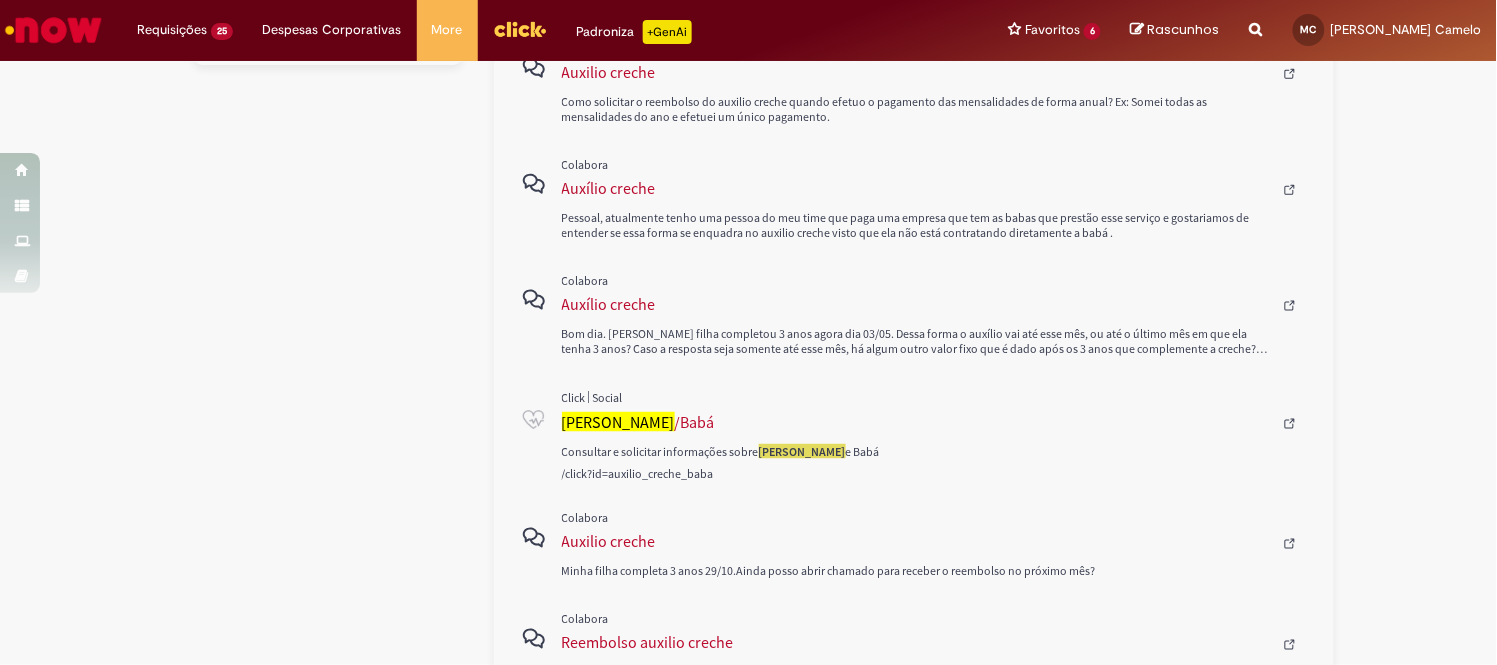 scroll, scrollTop: 0, scrollLeft: 0, axis: both 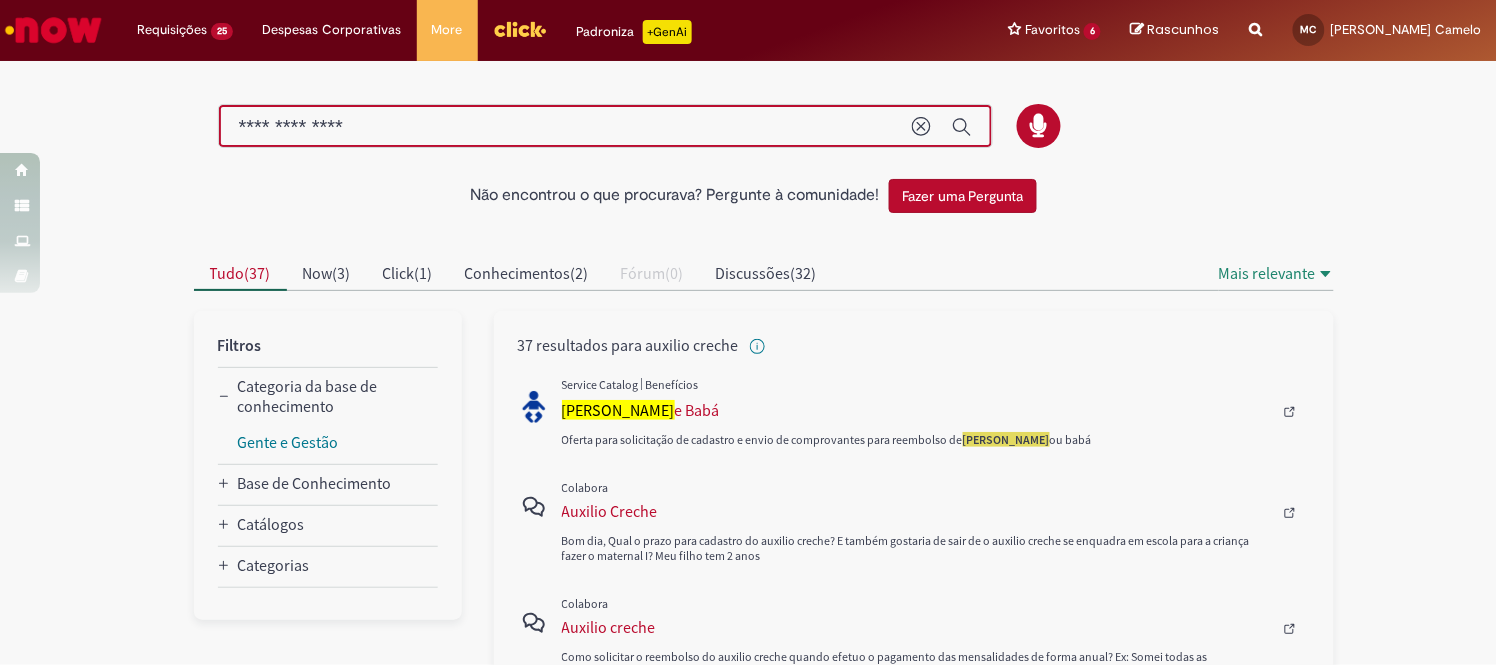 click on "**********" at bounding box center (565, 127) 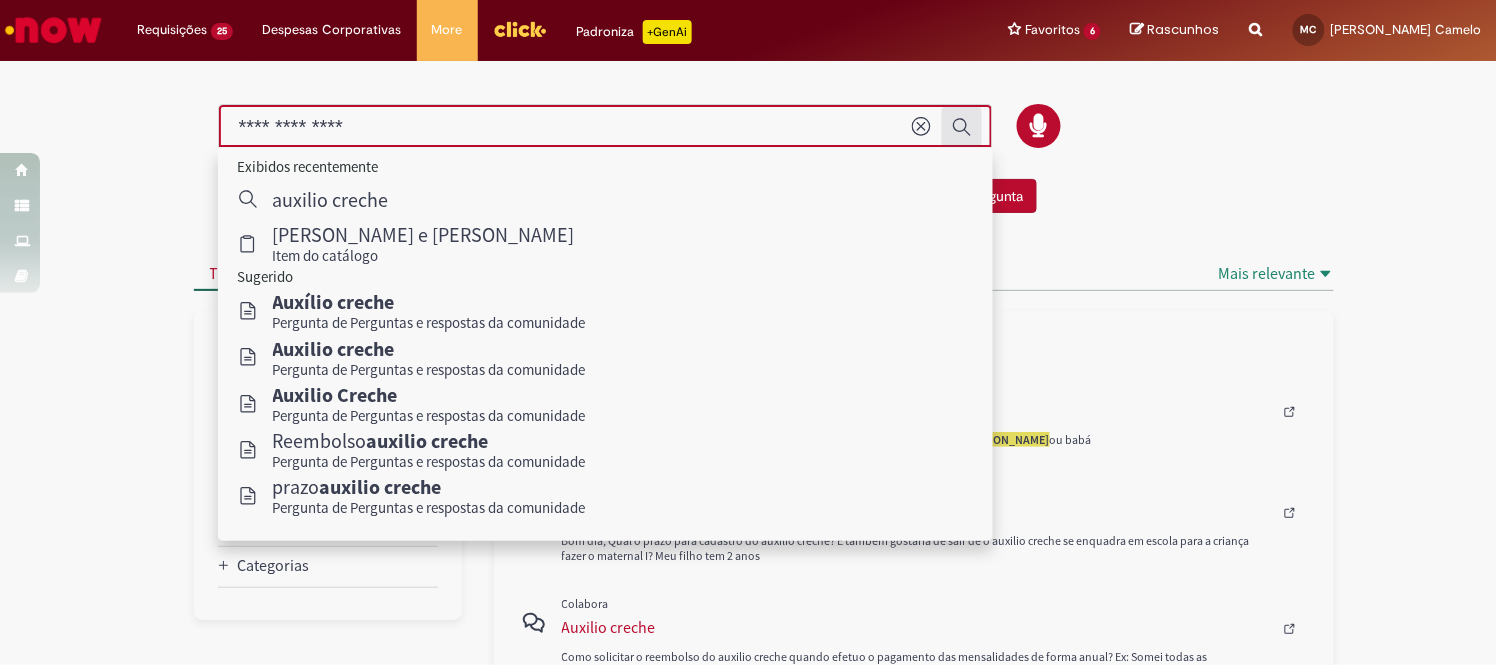 click 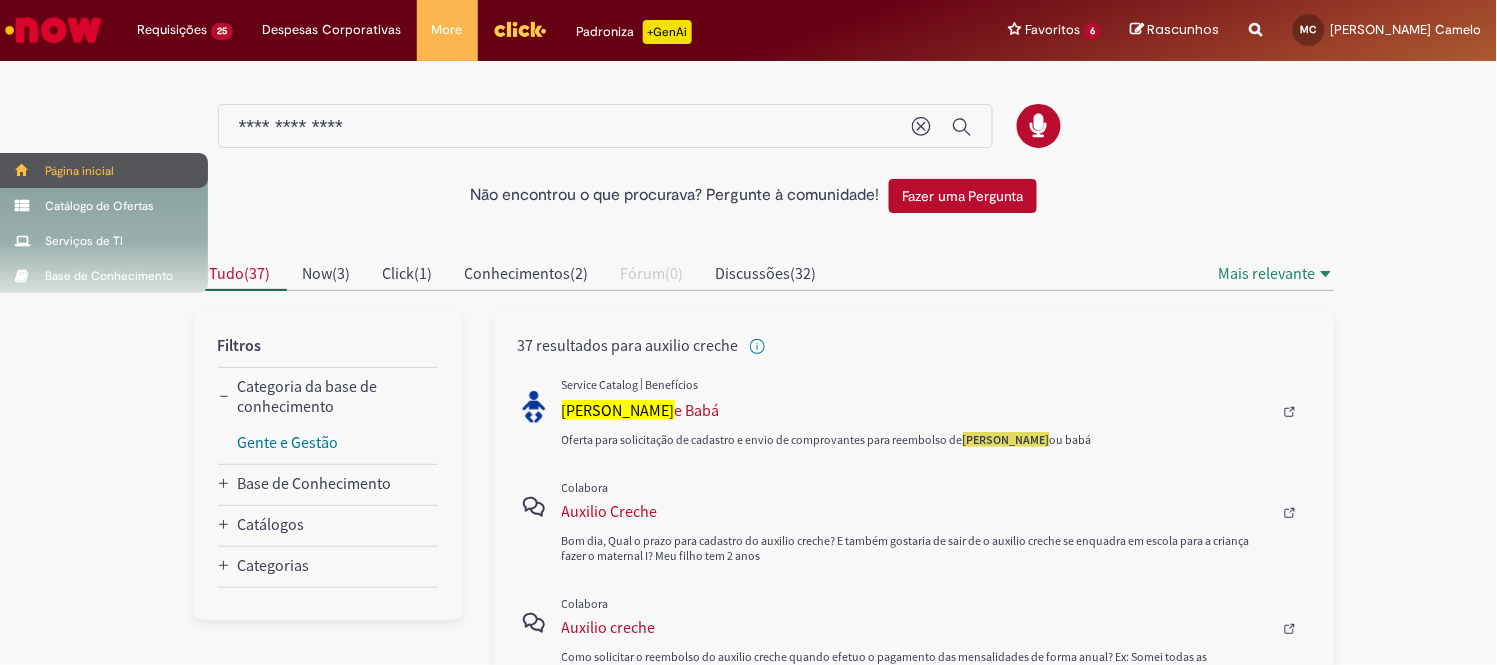 click on "Página inicial" at bounding box center [104, 170] 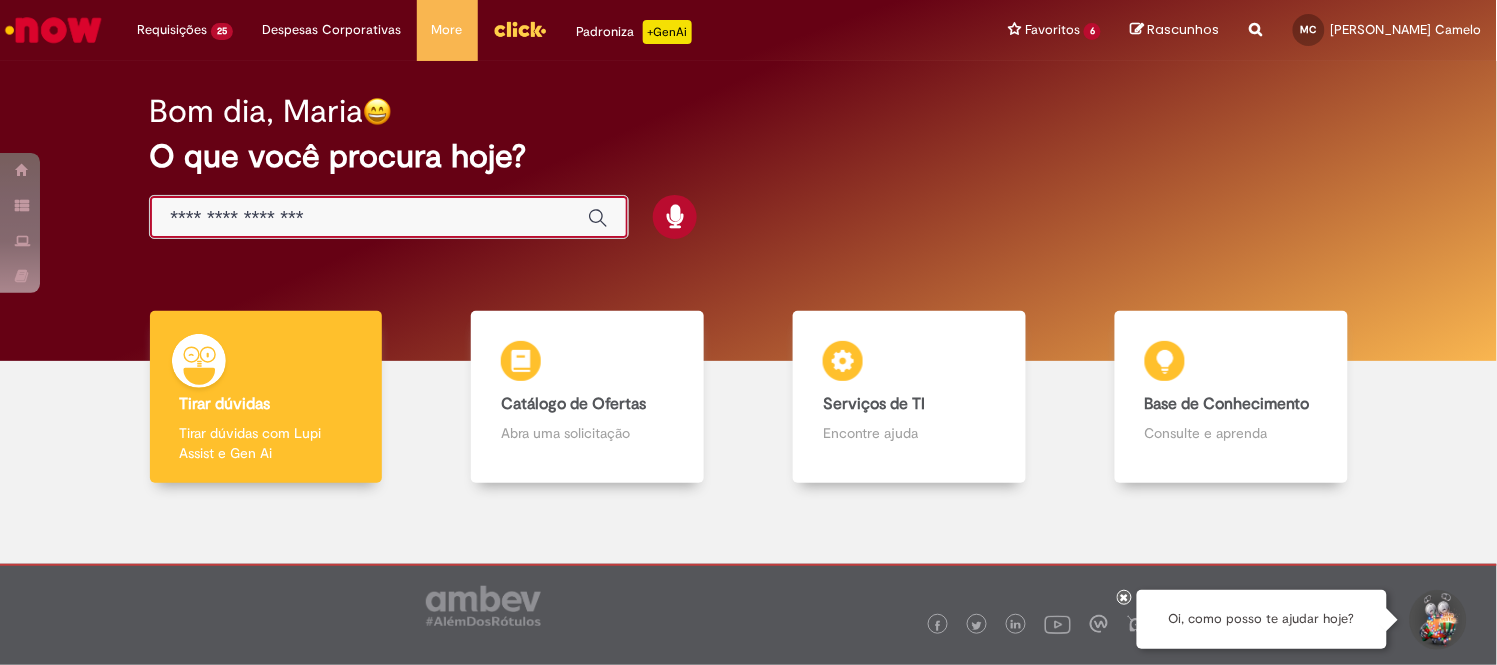 click at bounding box center [368, 218] 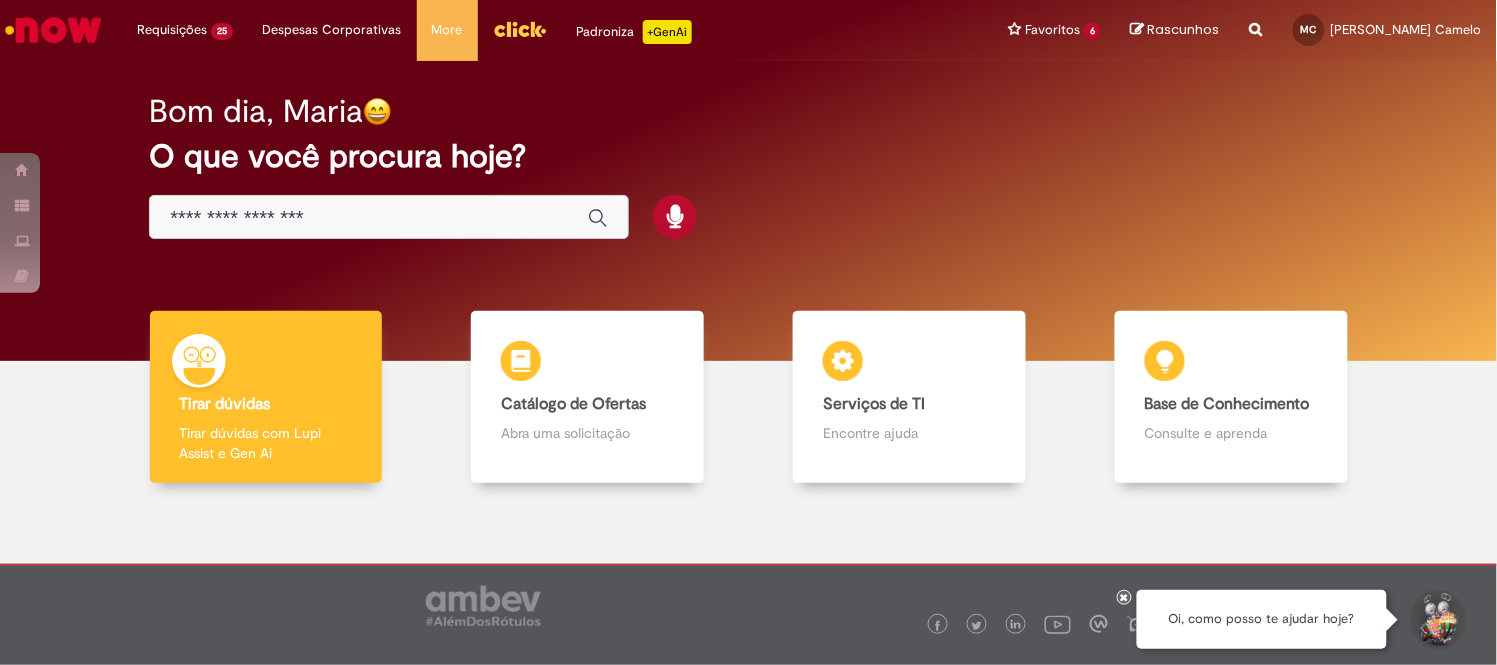 click at bounding box center (368, 218) 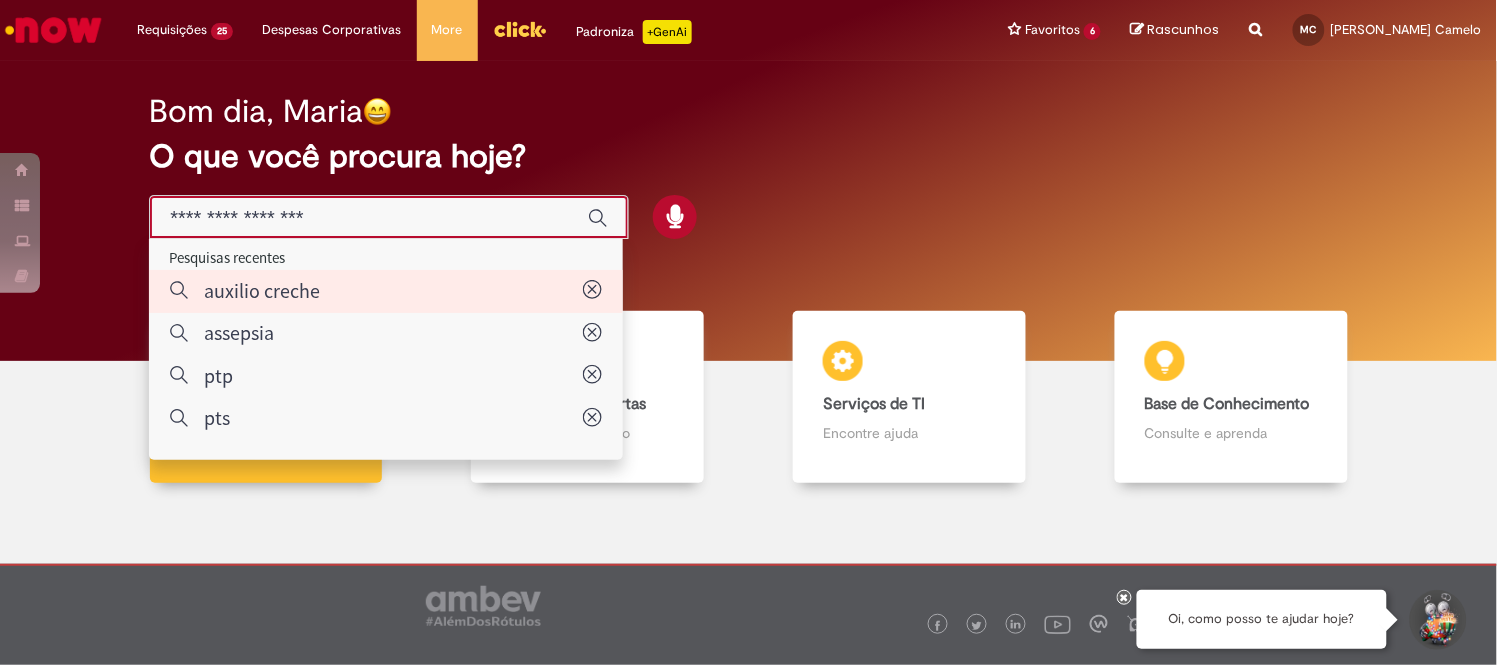 type on "**********" 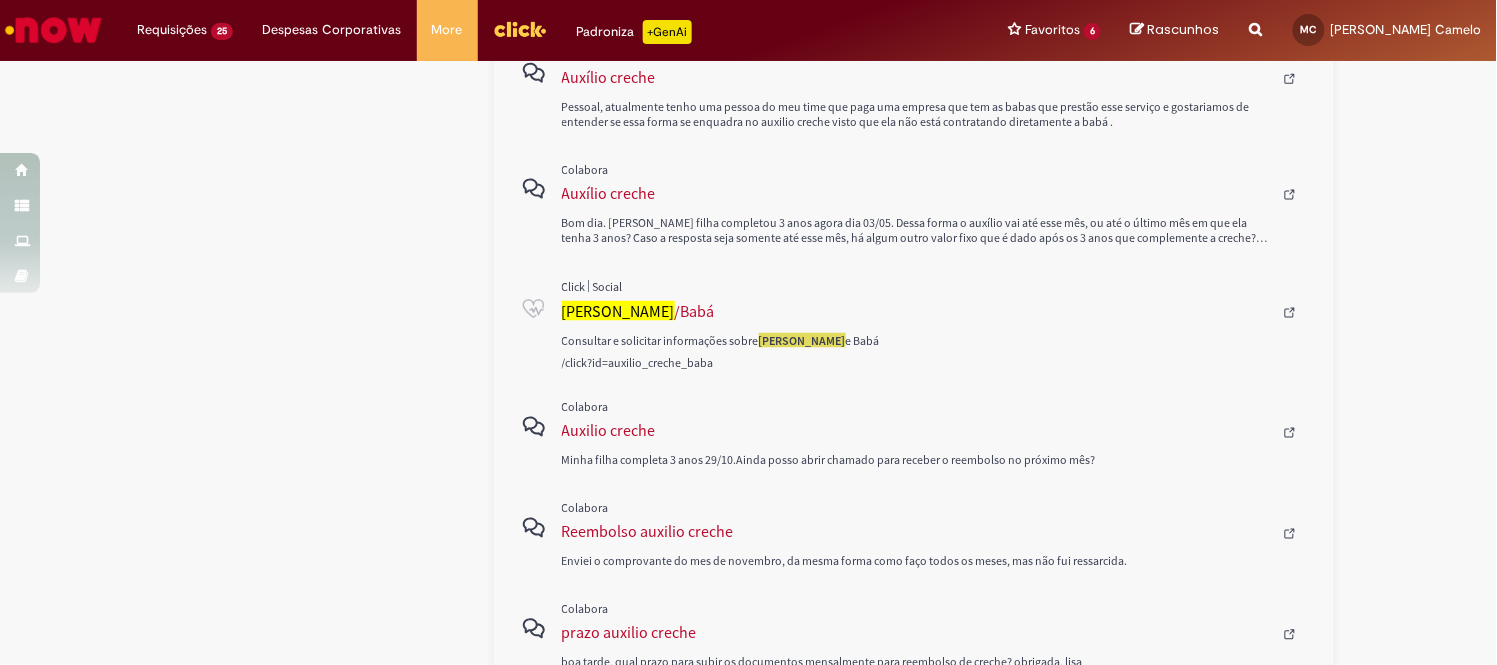 scroll, scrollTop: 777, scrollLeft: 0, axis: vertical 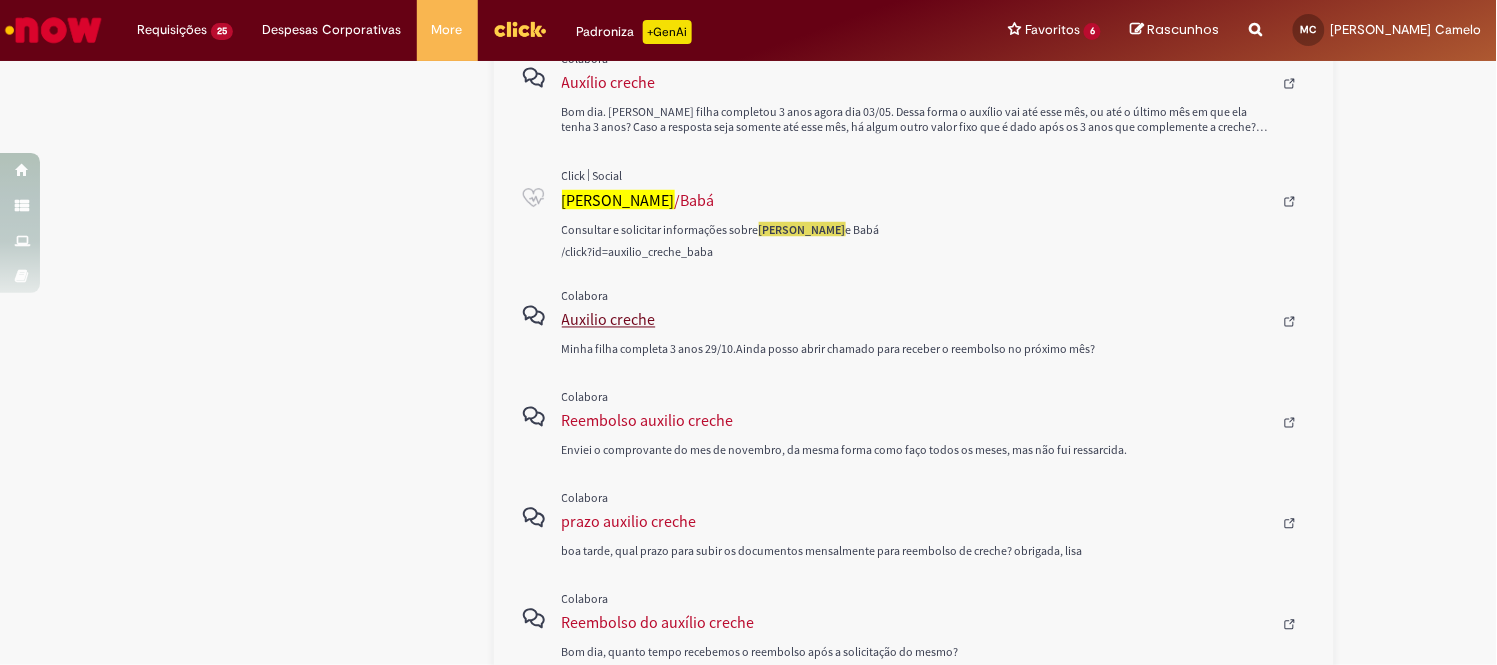 click on "Auxilio creche" at bounding box center [917, 320] 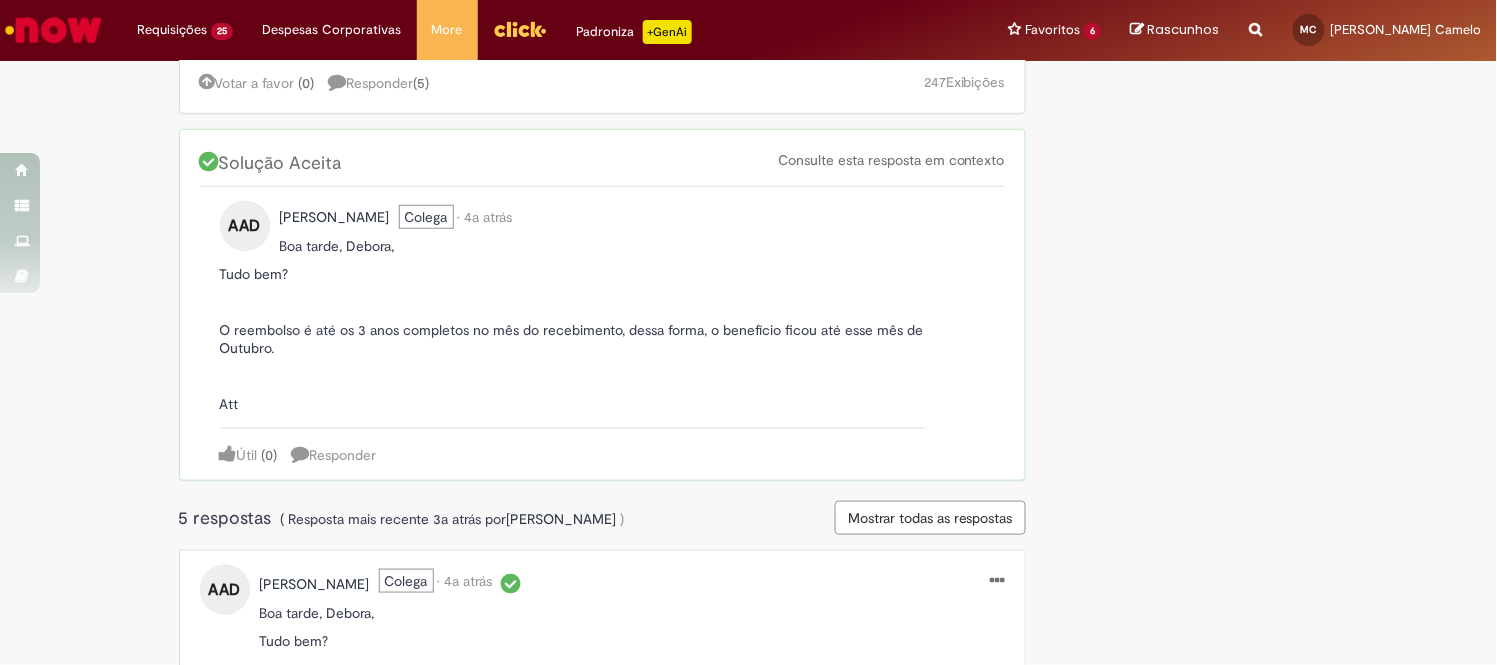 scroll, scrollTop: 444, scrollLeft: 0, axis: vertical 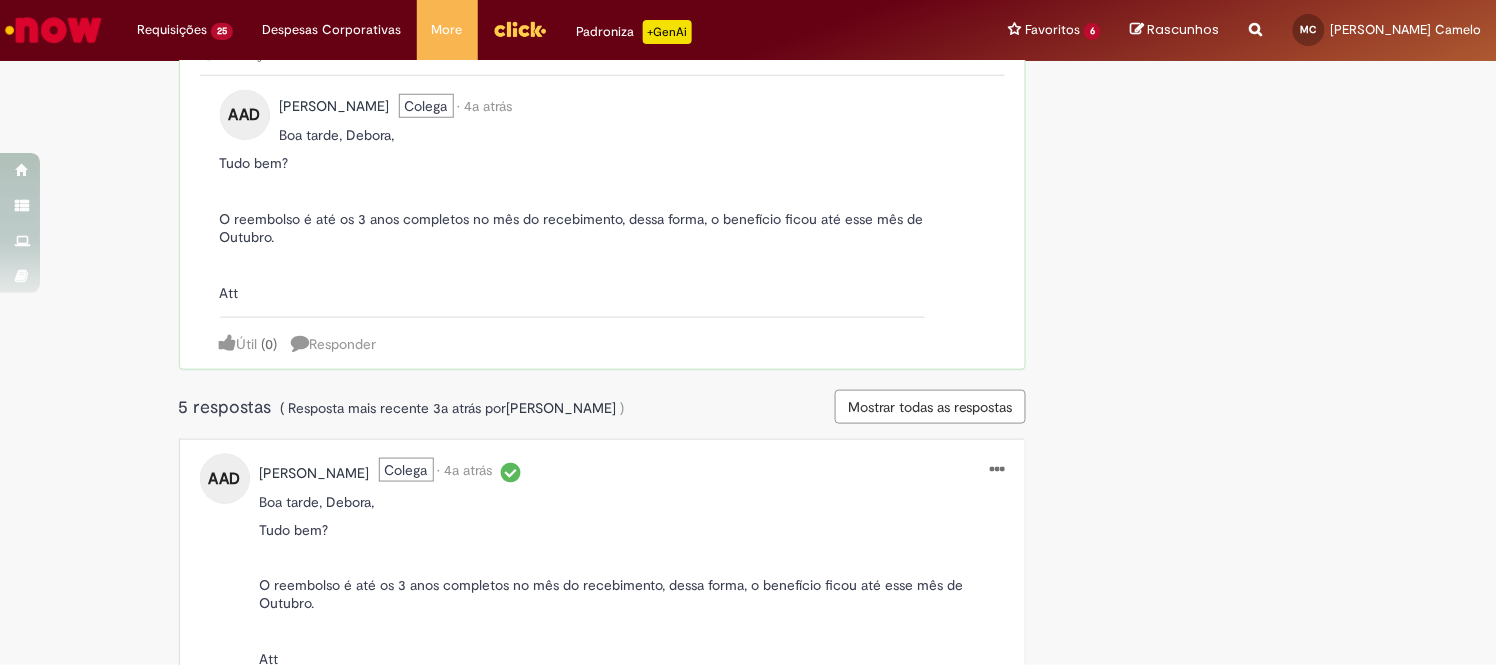 click on "Página inicial
BMP Created with Sketch. BMP ZIP Created with Sketch. ZIP XLS Created with Sketch. XLS TXT Created with Sketch. TXT PPT Created with Sketch. PPT PNG Created with Sketch. PNG PDF Created with Sketch. PD F JPG Created with Sketch. JPG GIF Created with Sketch. GIF DOC Created with Sketch. DOC   Error   Created with Sketch.
[GEOGRAPHIC_DATA]
Seguir
Auxilio creche
DCD
por    [PERSON_NAME] Nunes
Criado
4a atrás 4 anos atrás       (Editado
4a atrás 4 anos atrás )         em     Nossa Gente
Tópicos:      Auxílio creche e [GEOGRAPHIC_DATA]" at bounding box center [748, 521] 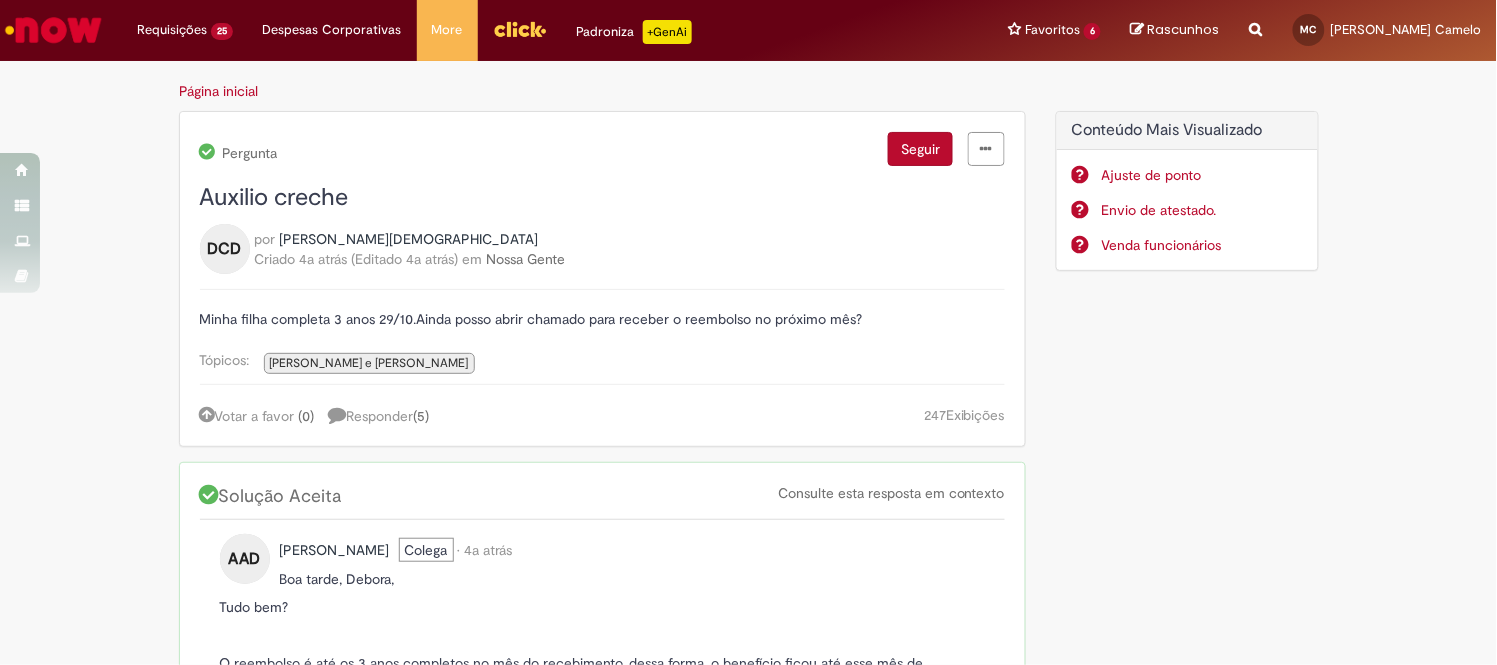 click on "[PERSON_NAME] e [PERSON_NAME]" at bounding box center (369, 363) 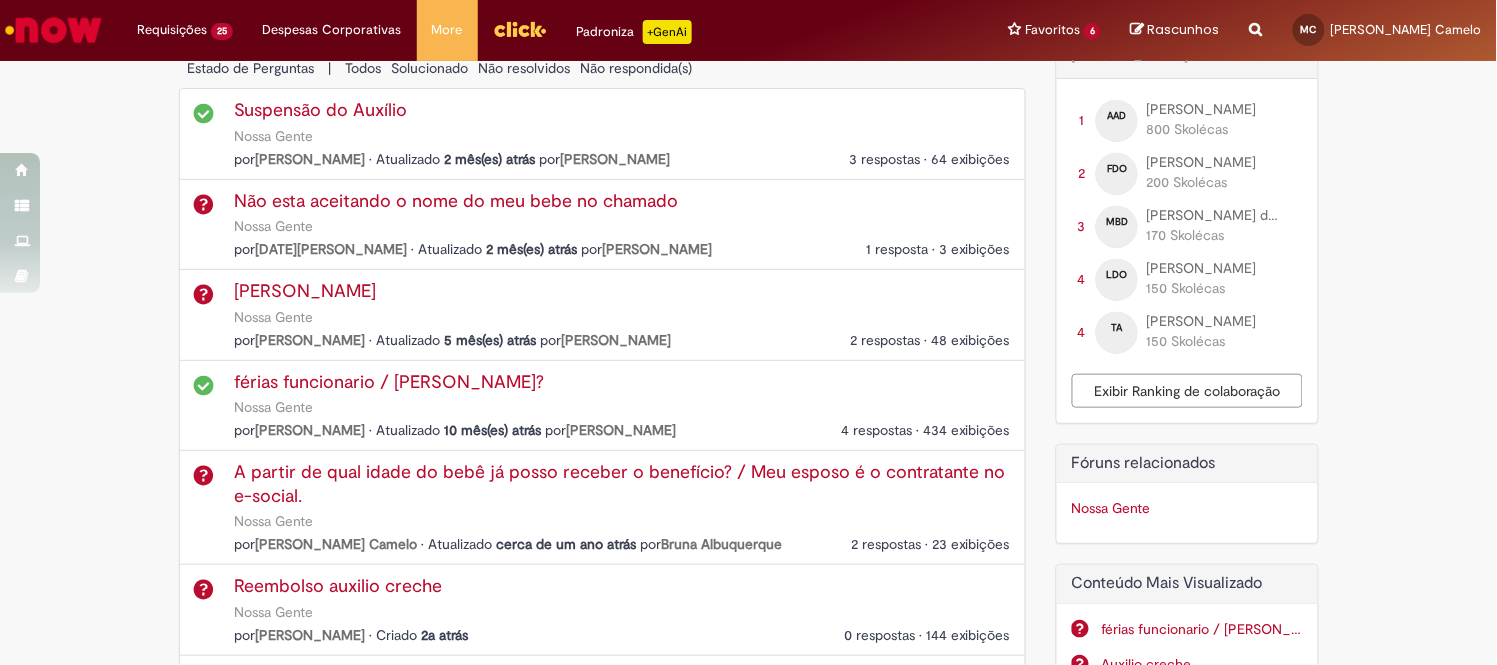 scroll, scrollTop: 0, scrollLeft: 0, axis: both 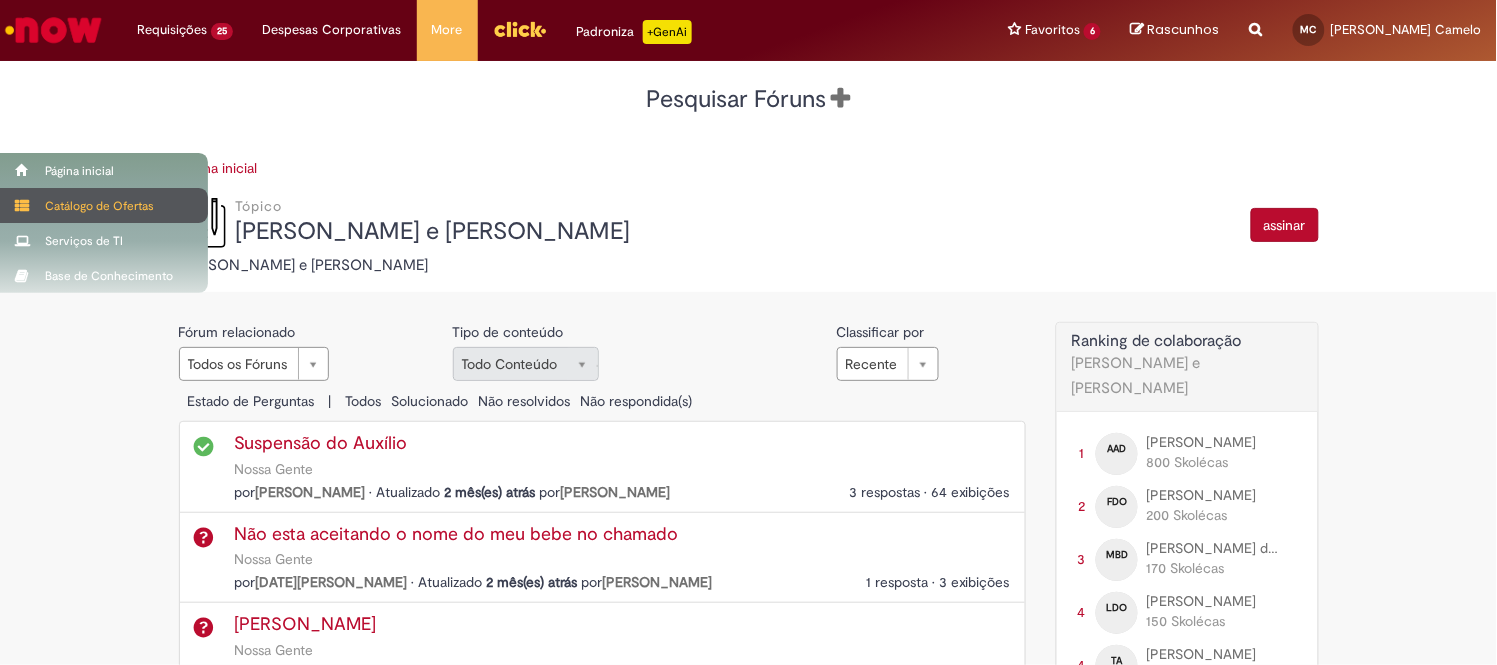 click on "Catálogo de Ofertas" at bounding box center (104, 205) 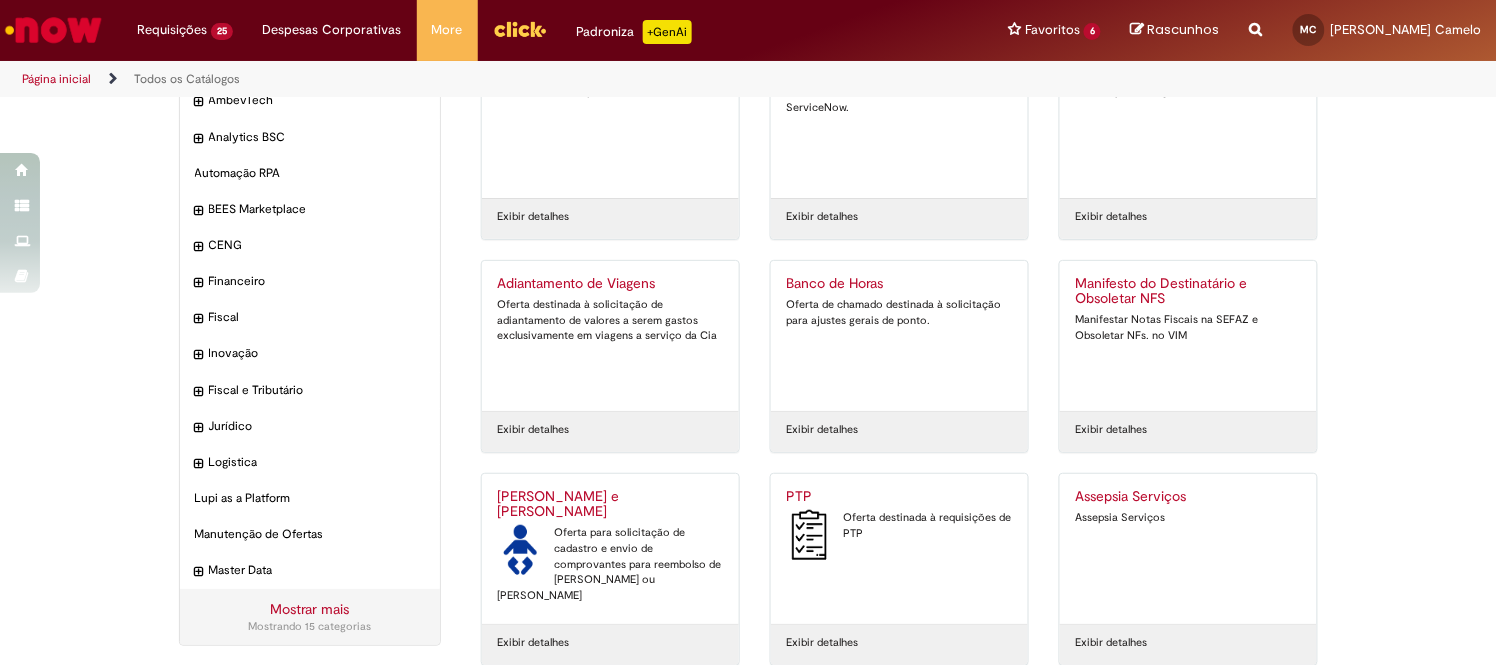 scroll, scrollTop: 133, scrollLeft: 0, axis: vertical 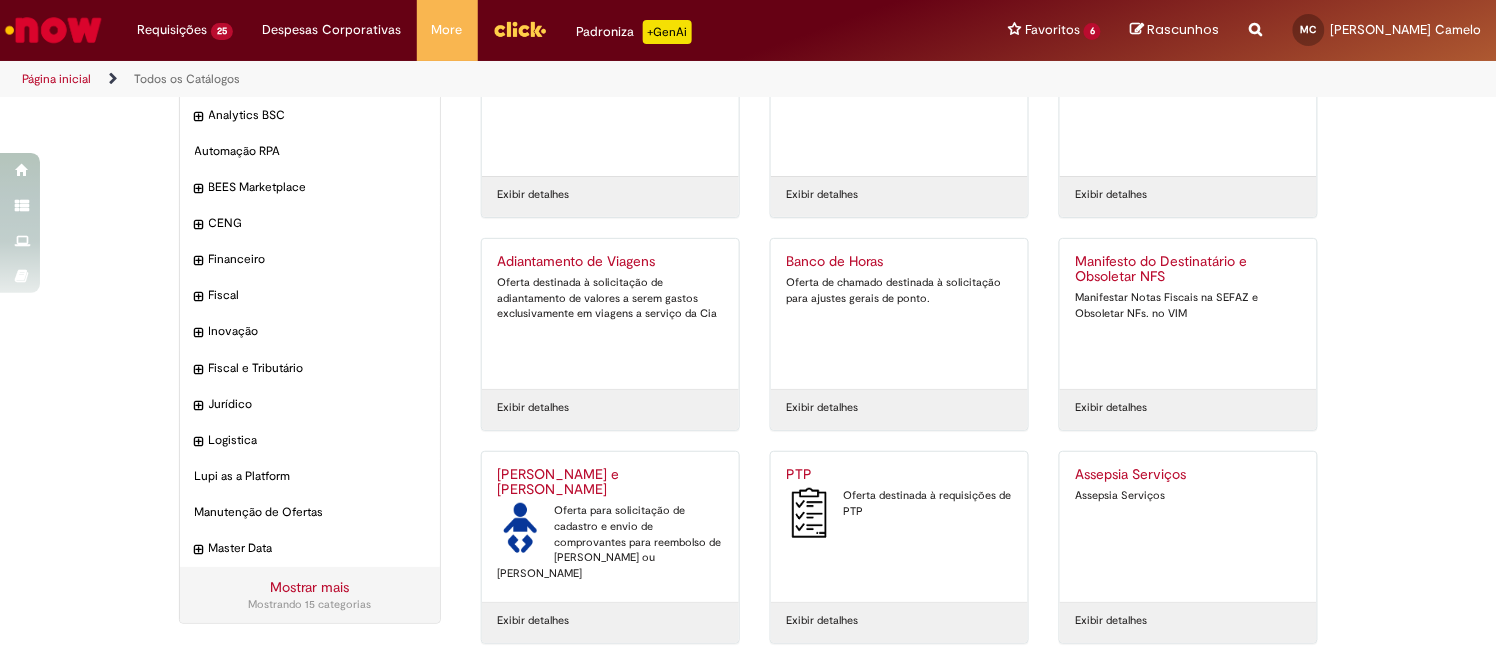click on "[PERSON_NAME] e [PERSON_NAME]
Oferta para solicitação de cadastro e envio de comprovantes para reembolso de auxílio creche ou babá" at bounding box center [610, 527] 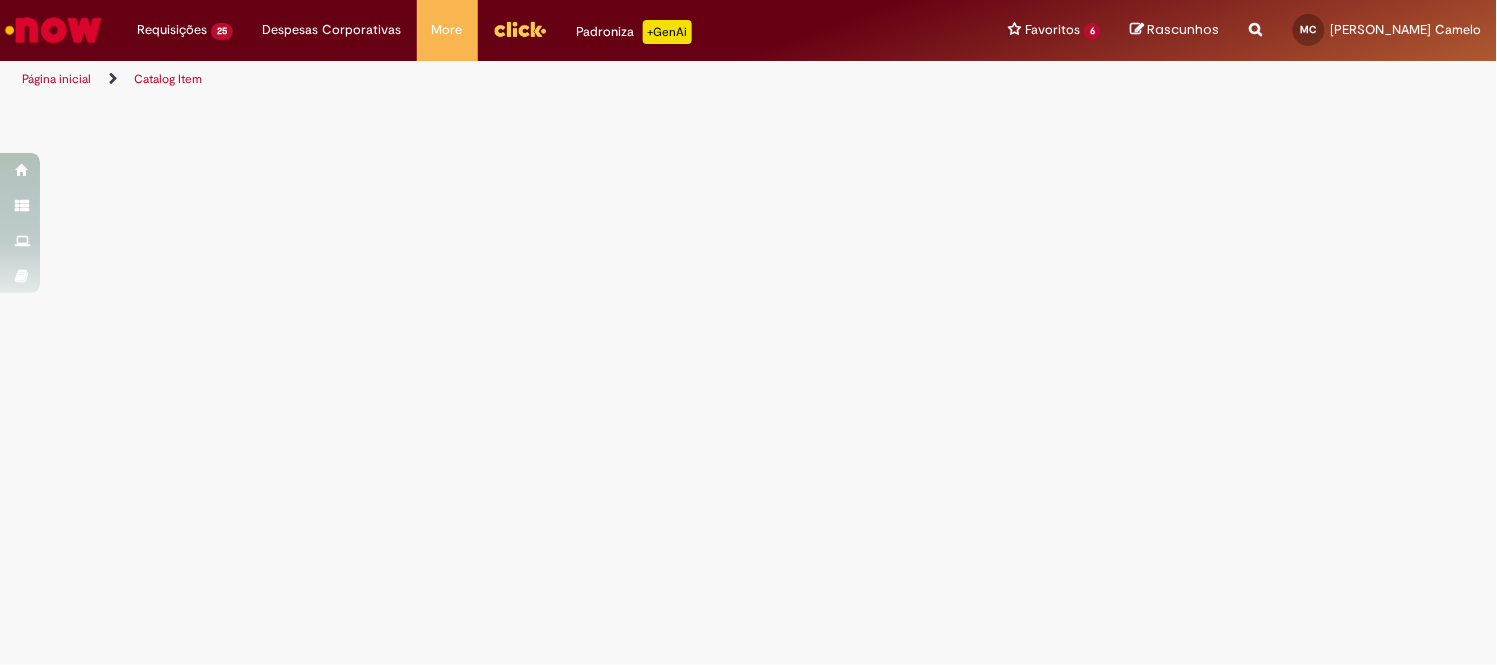 scroll, scrollTop: 0, scrollLeft: 0, axis: both 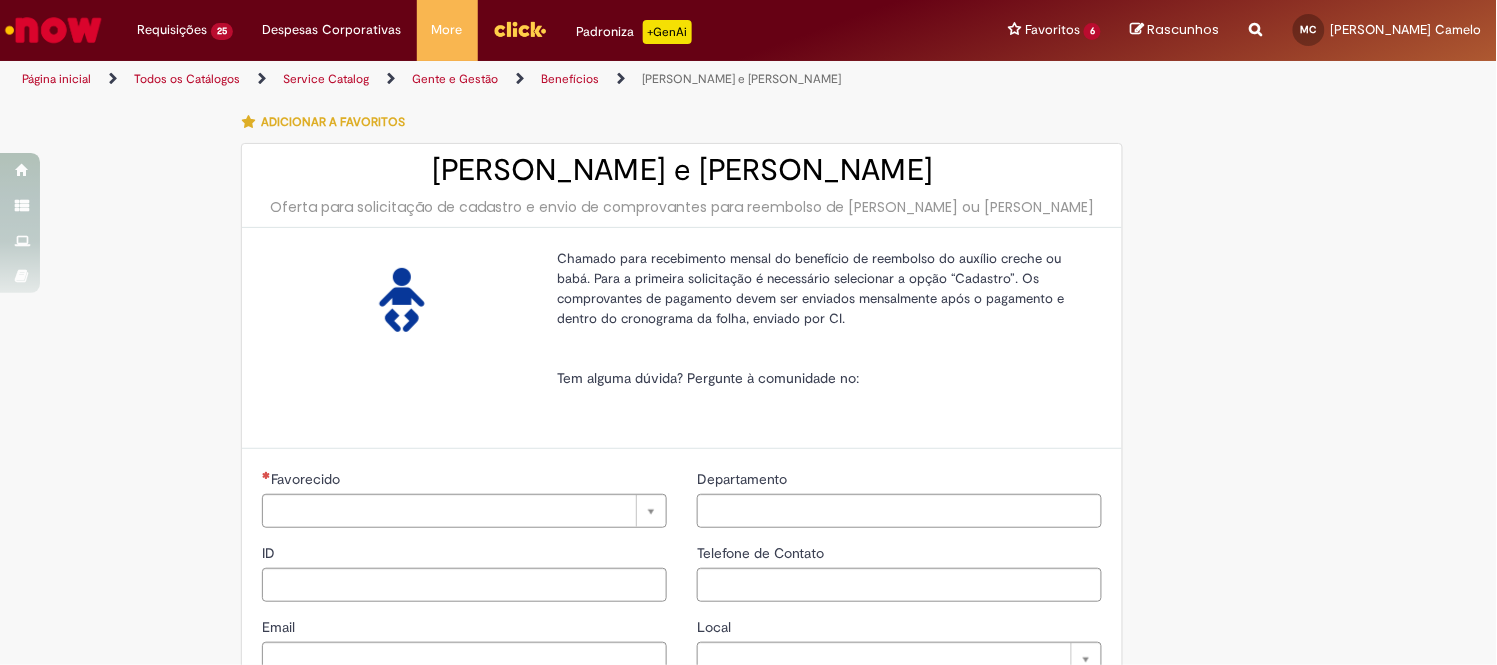 type on "********" 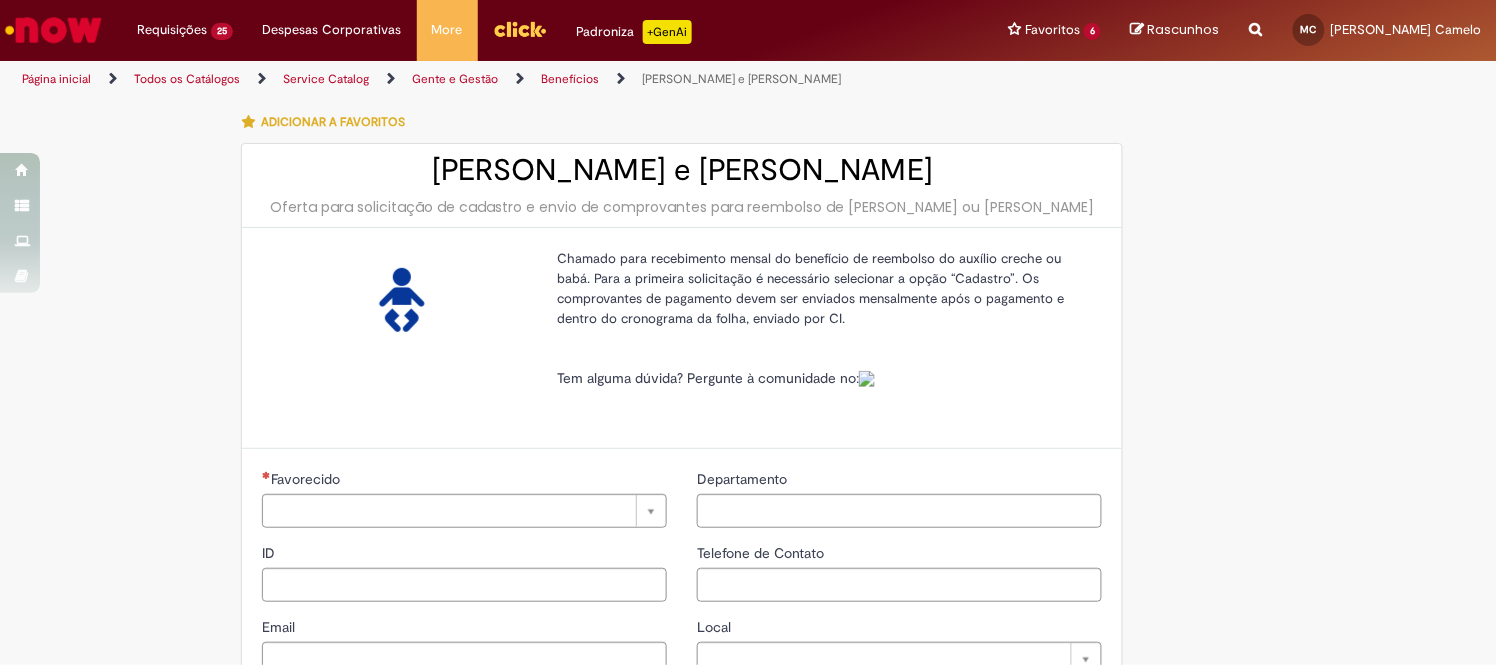 type on "**********" 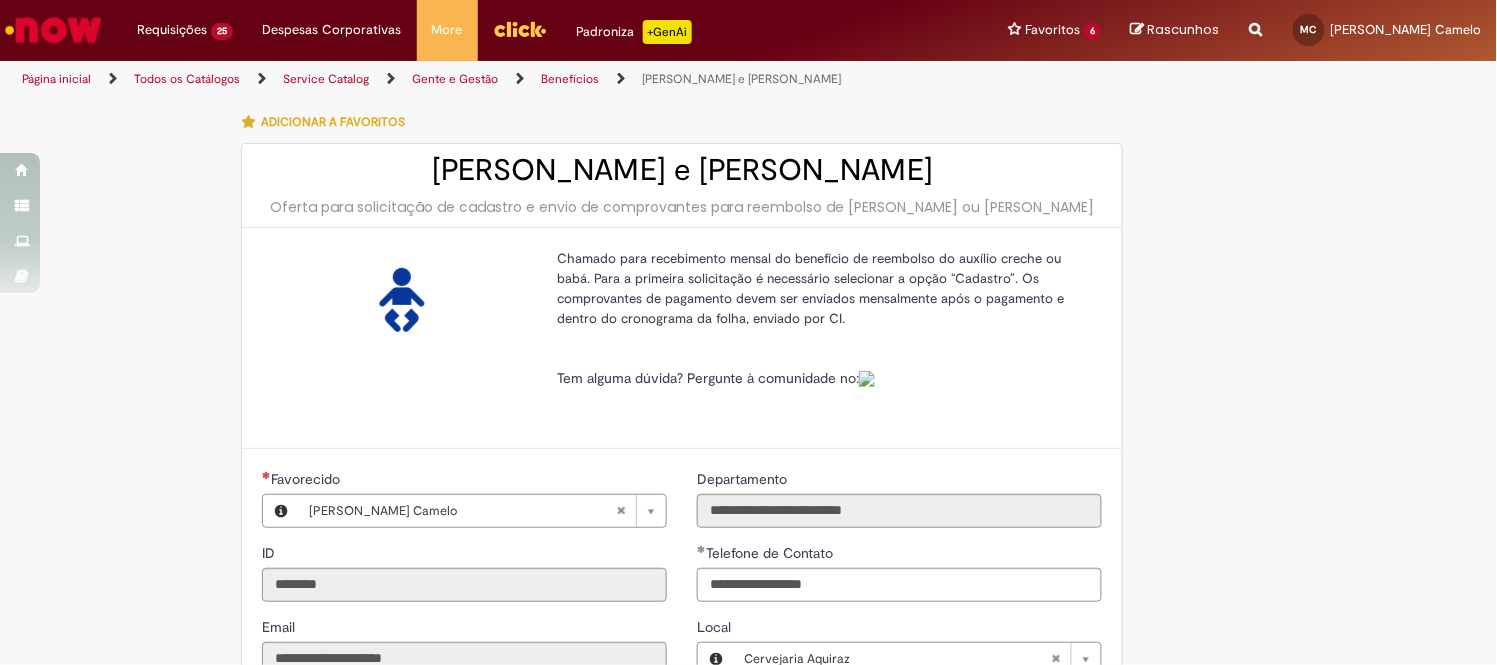 type on "**********" 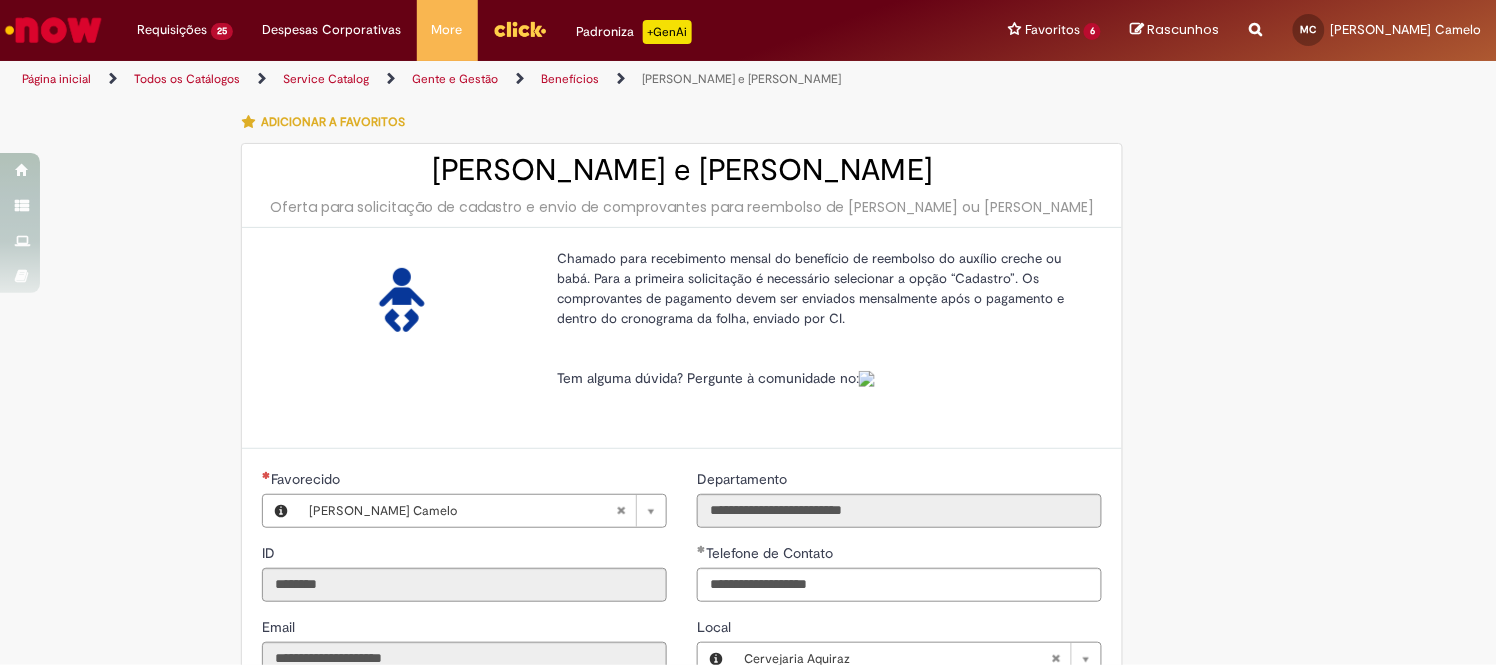 type on "**********" 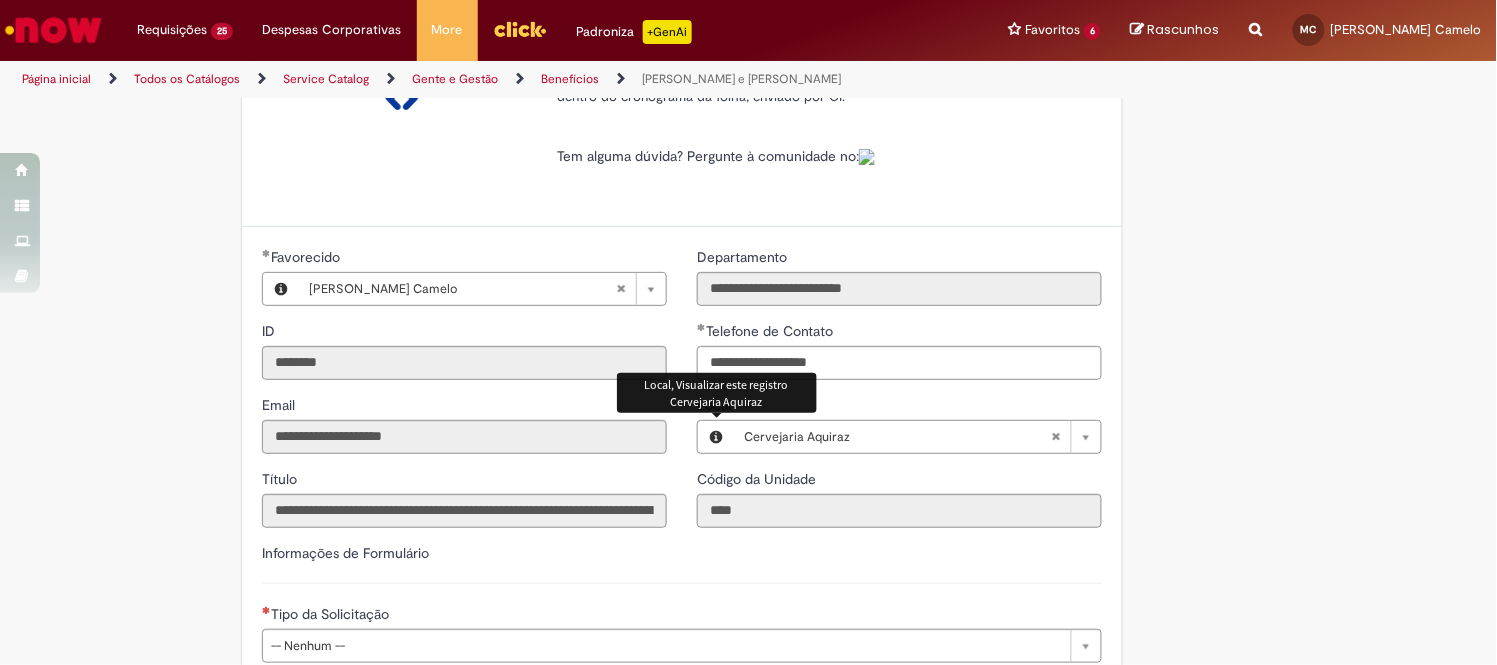 scroll, scrollTop: 333, scrollLeft: 0, axis: vertical 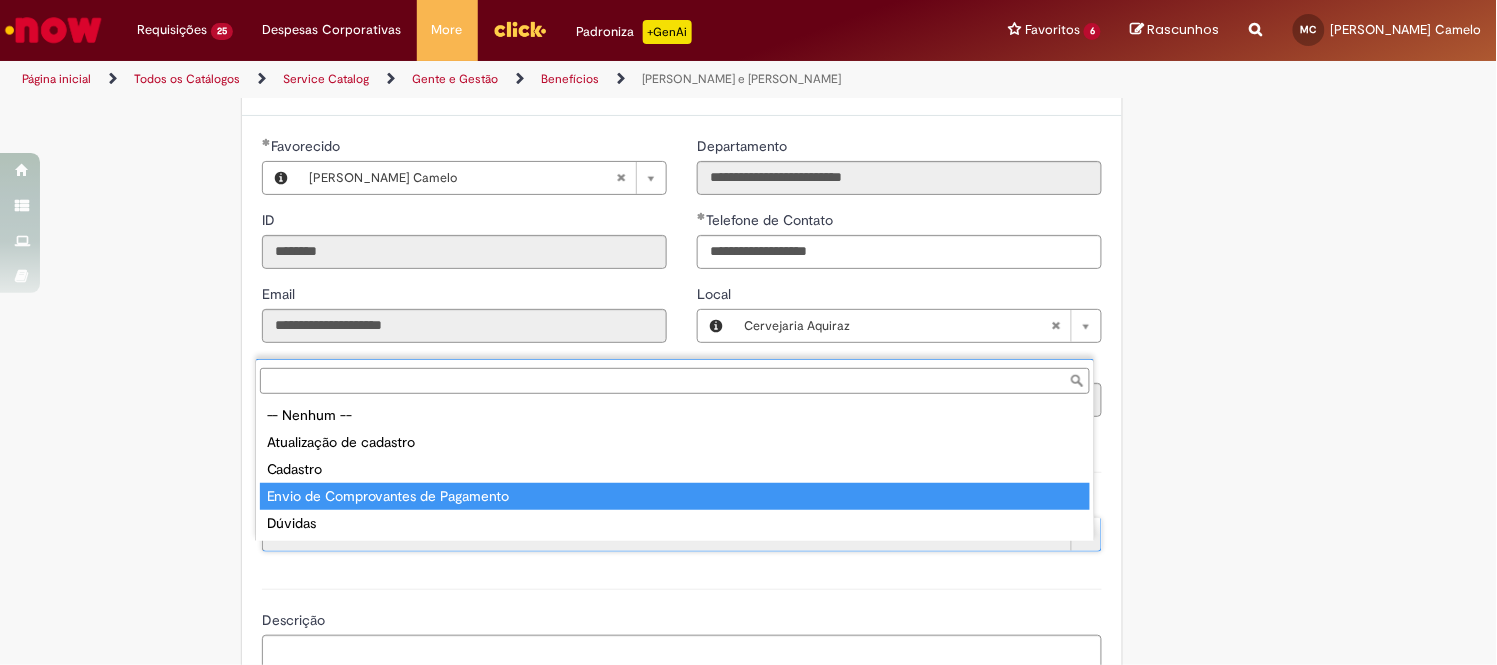 type on "**********" 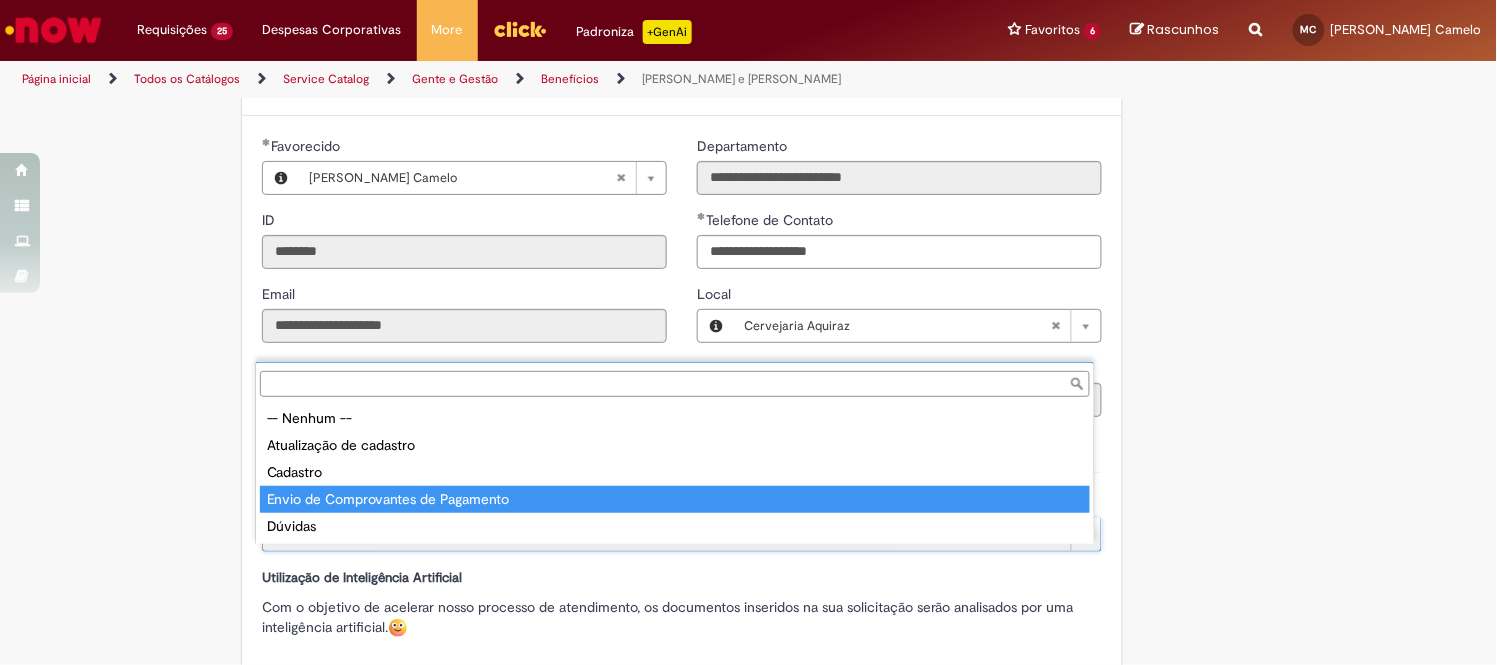 type on "**********" 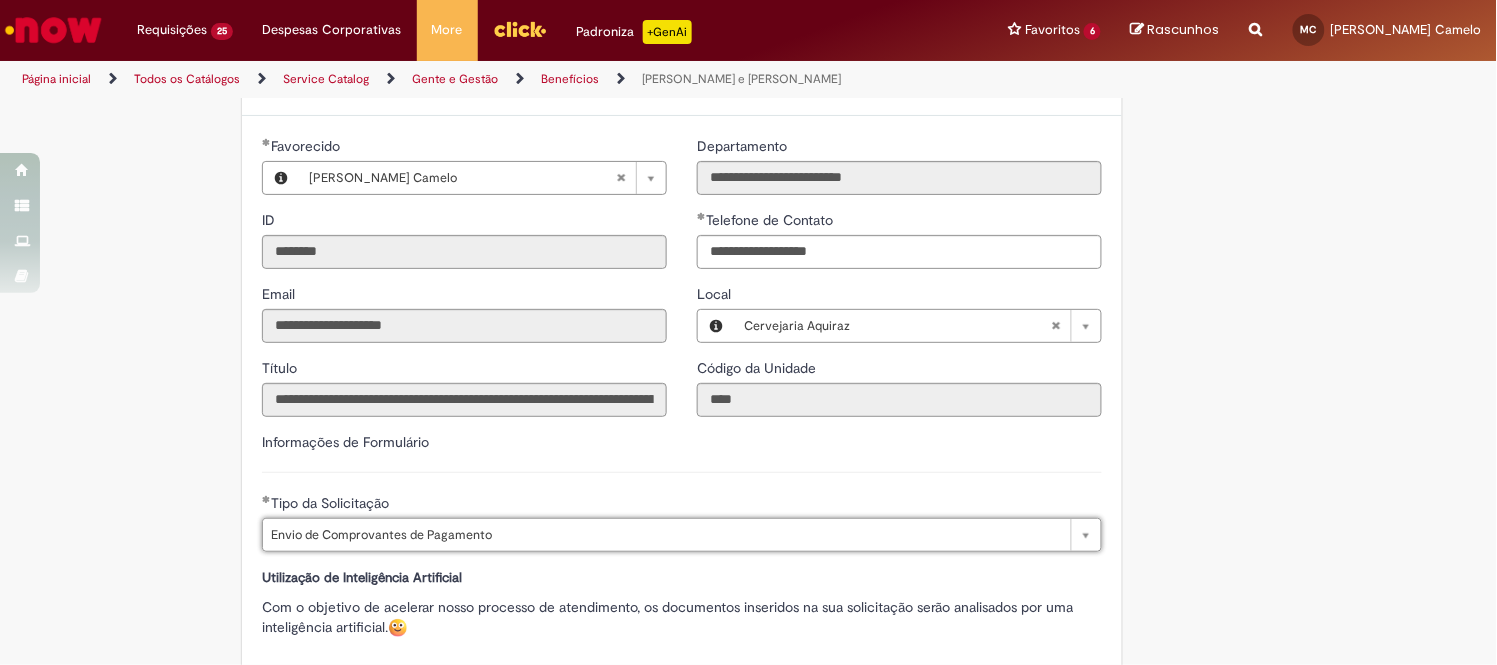 scroll, scrollTop: 0, scrollLeft: 240, axis: horizontal 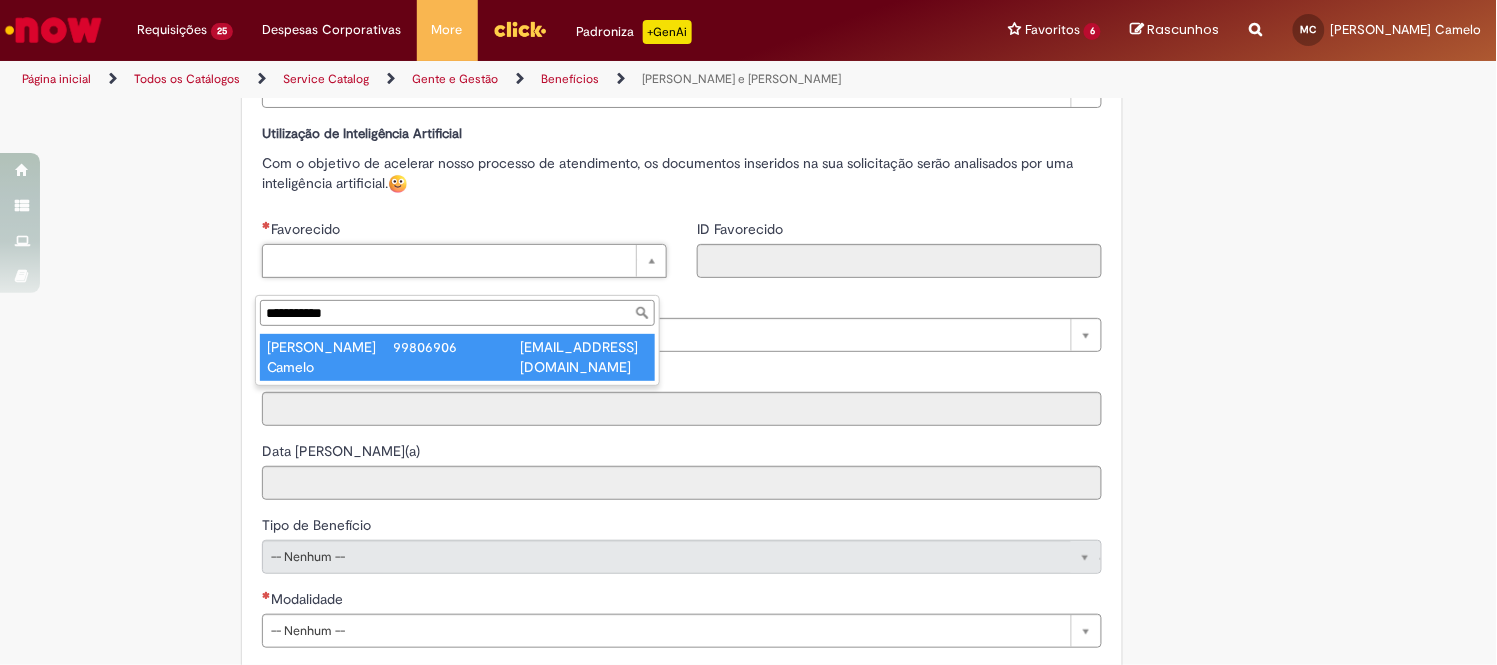 type on "**********" 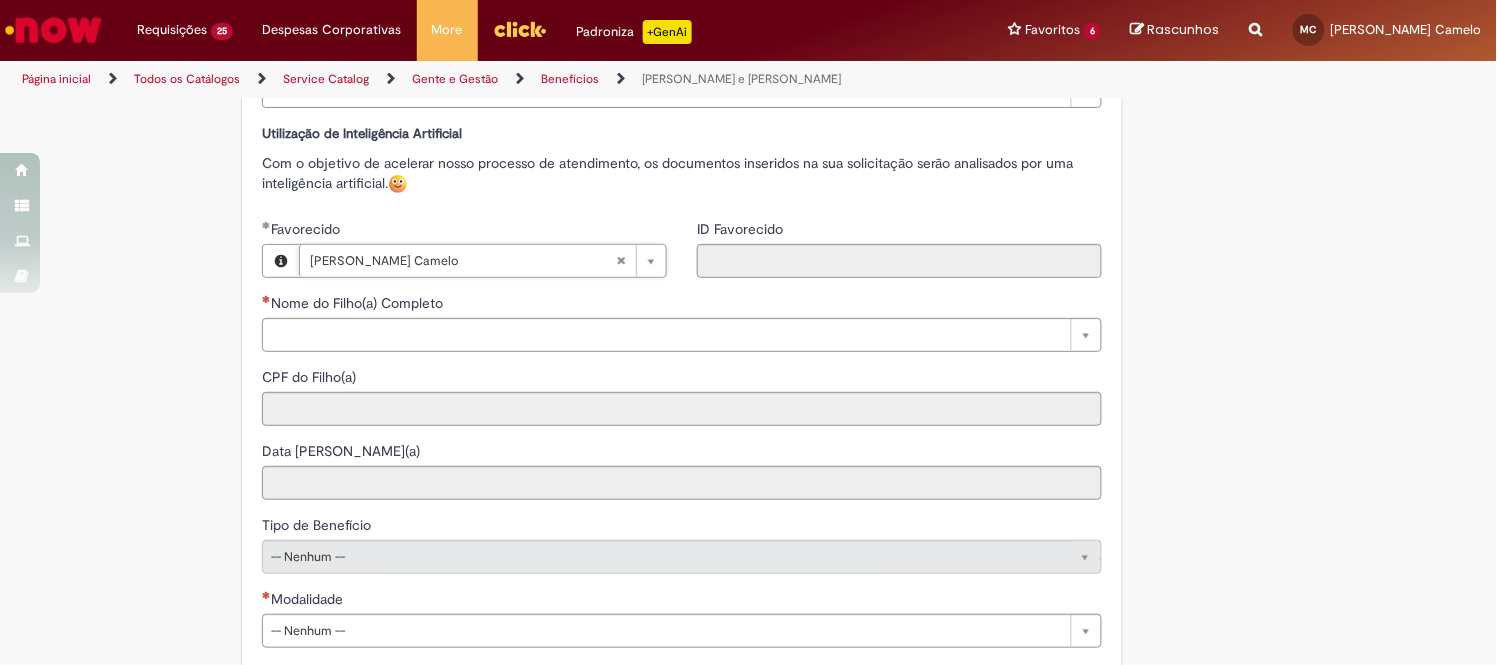 type on "********" 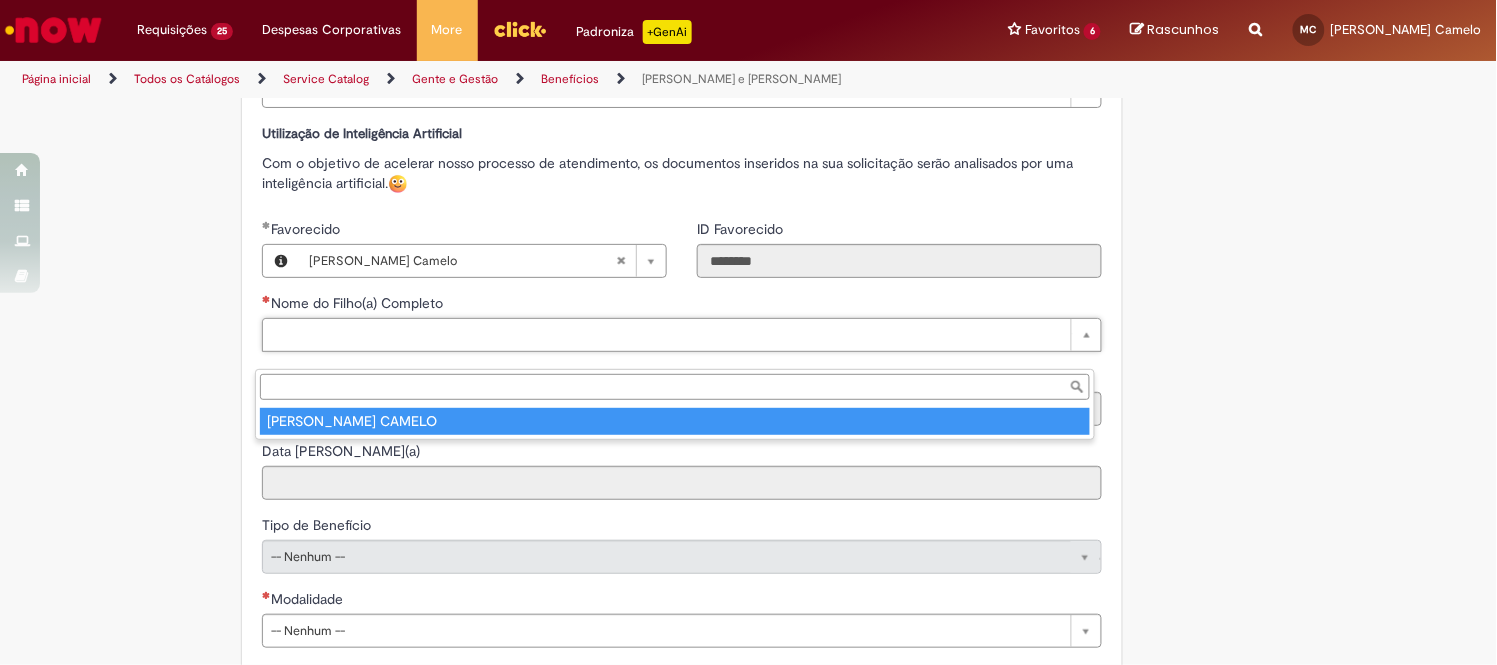 type on "**********" 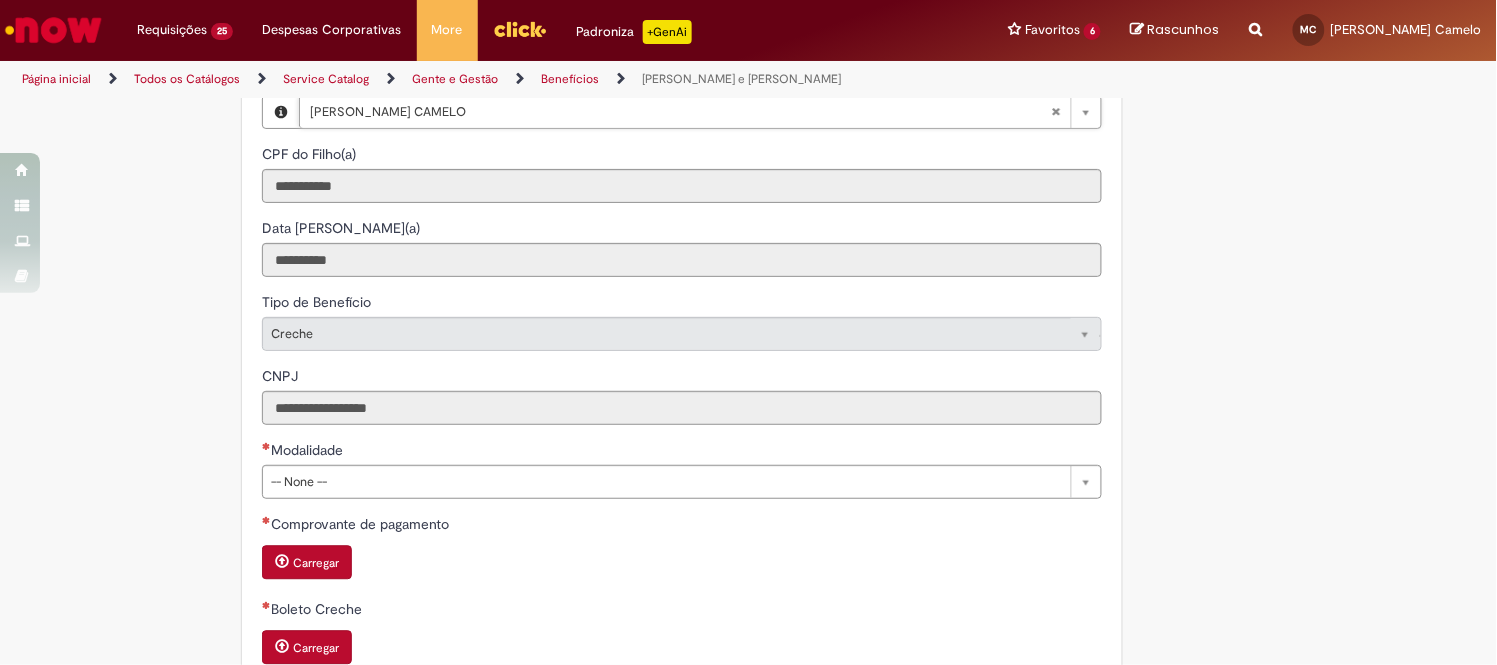 scroll, scrollTop: 1111, scrollLeft: 0, axis: vertical 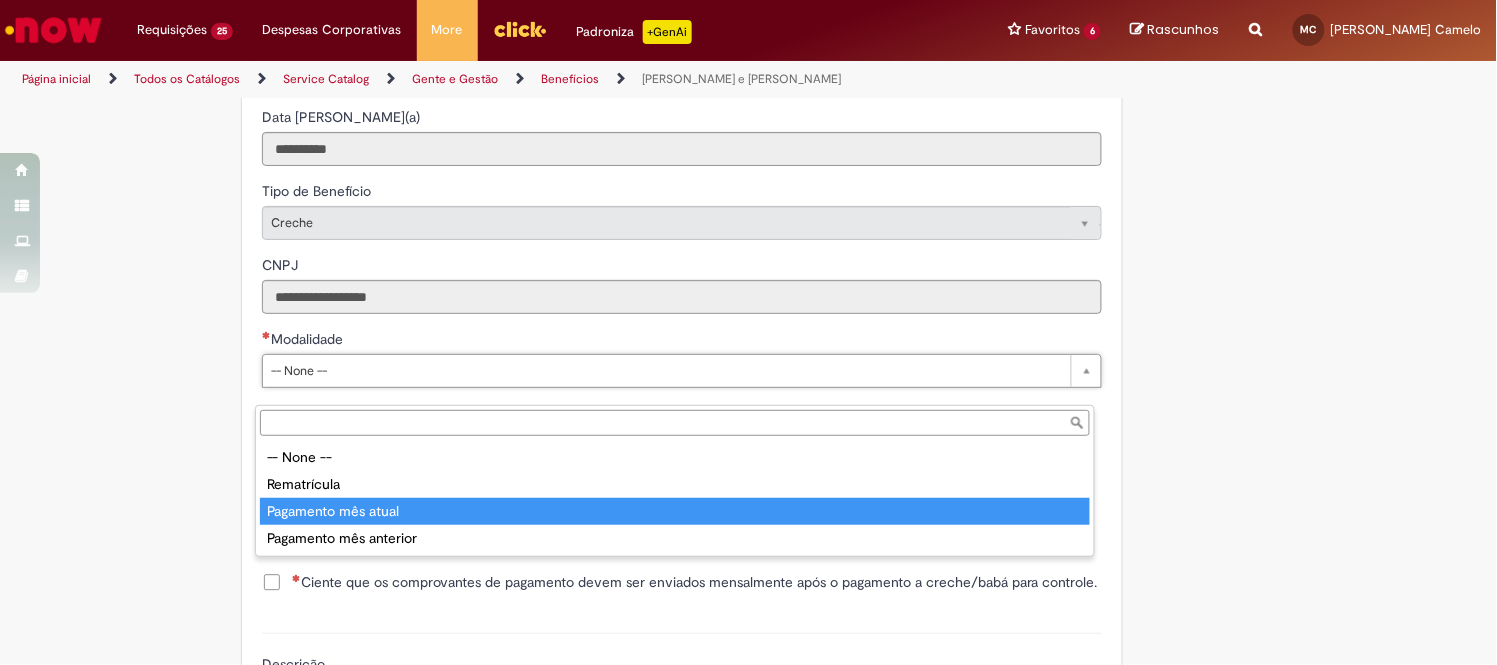 type on "**********" 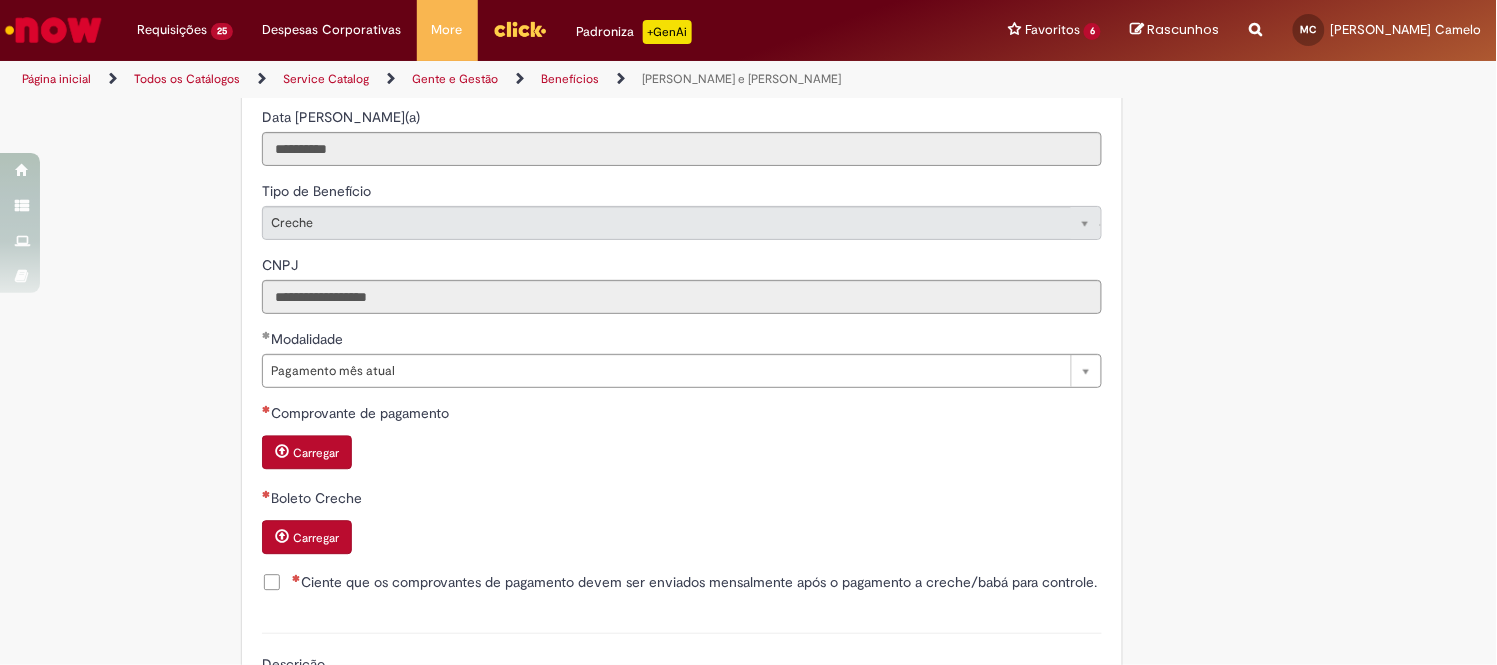 click on "Carregar" at bounding box center [307, 452] 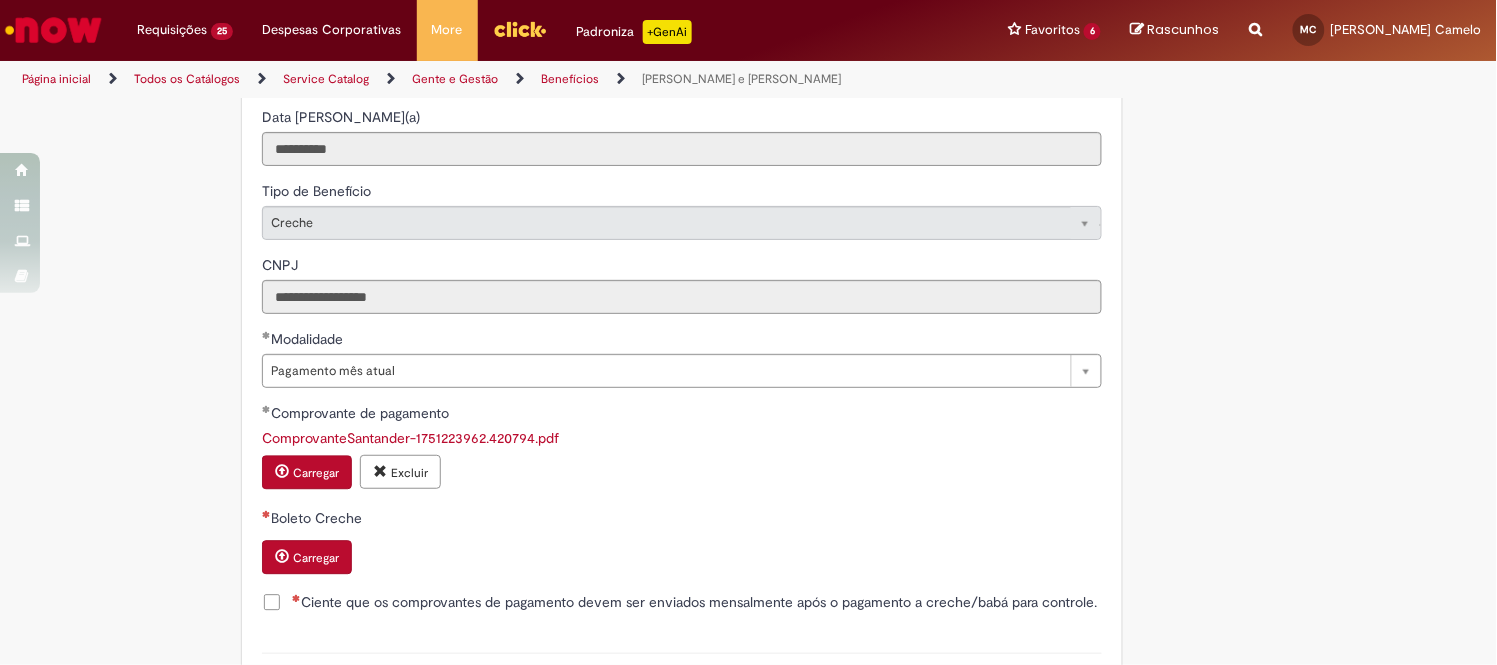click on "Carregar" at bounding box center [307, 557] 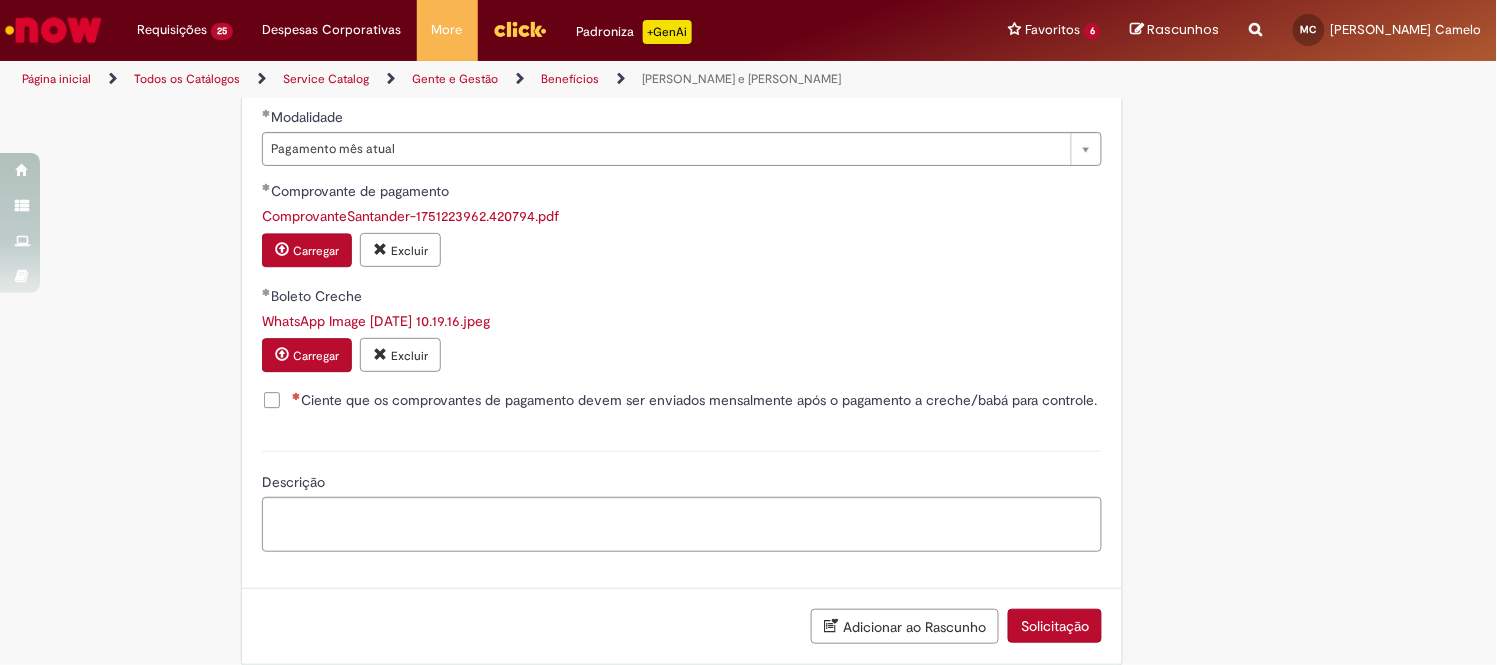 scroll, scrollTop: 1378, scrollLeft: 0, axis: vertical 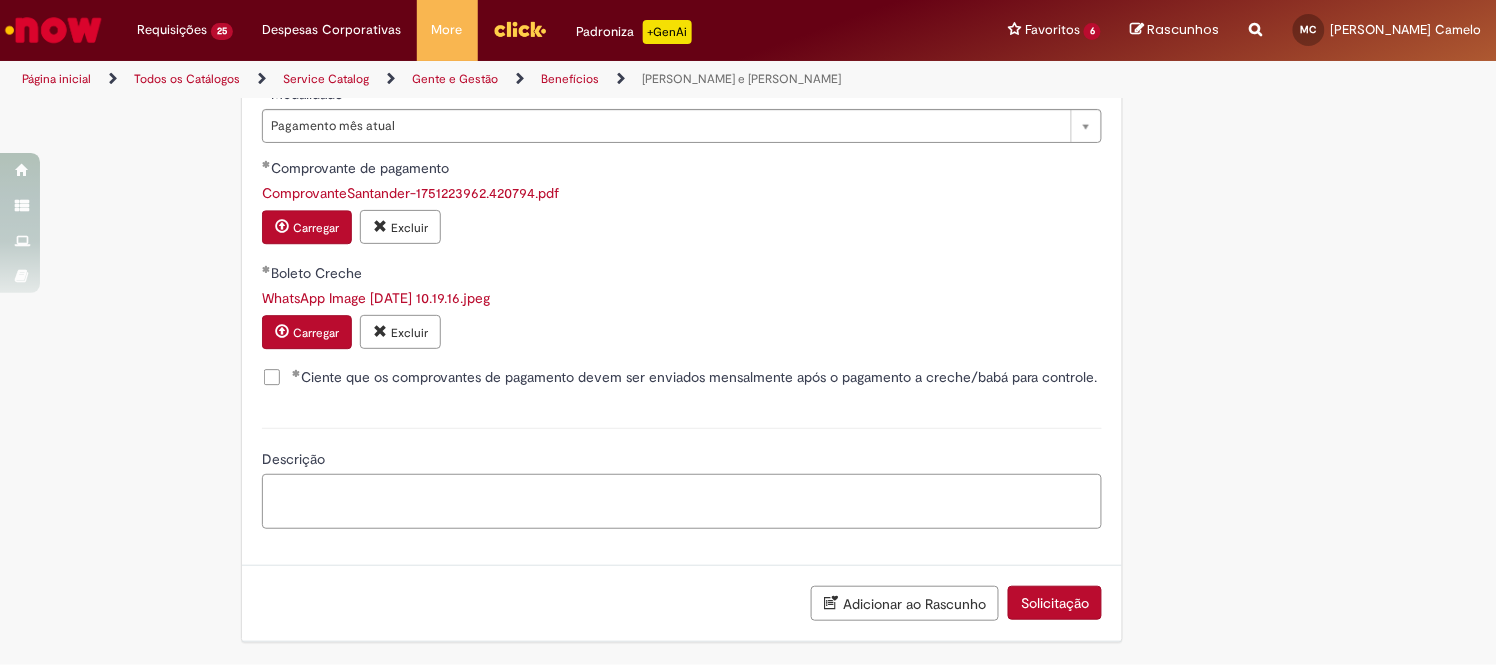 click on "Descrição" at bounding box center [682, 501] 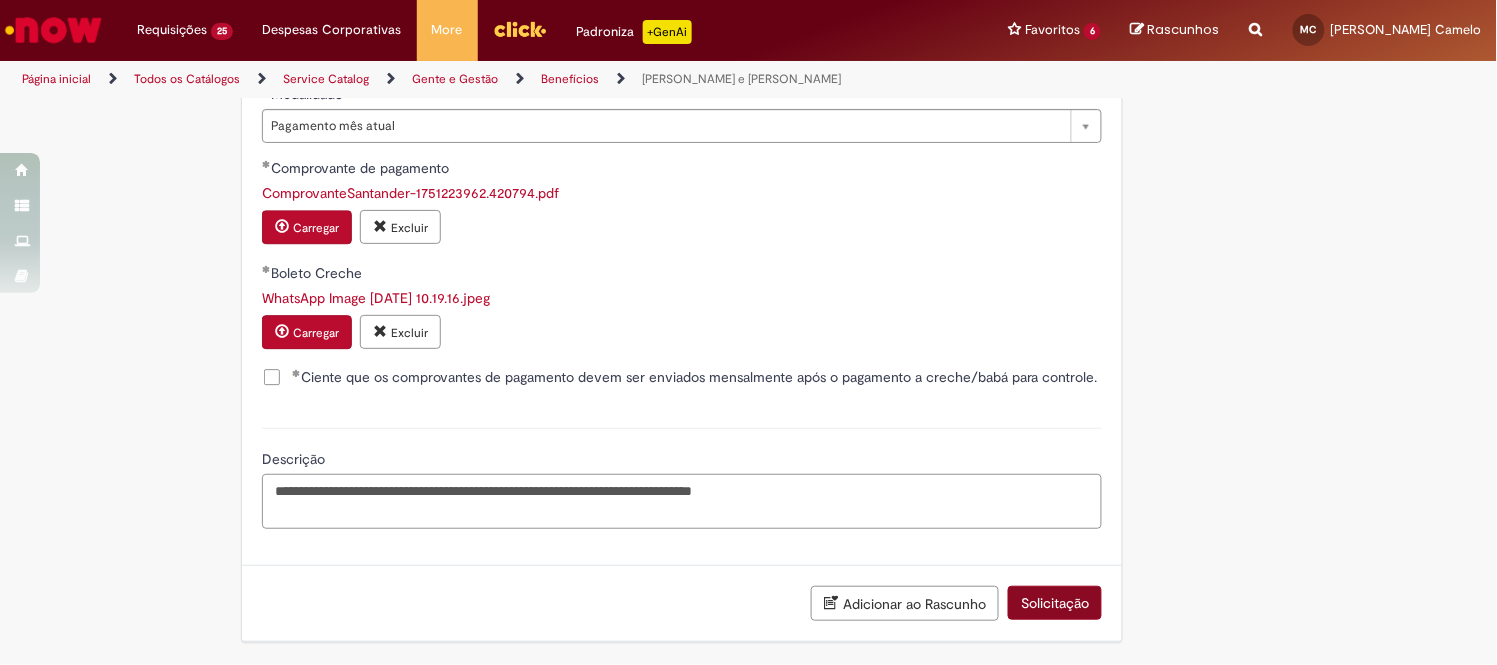 type on "**********" 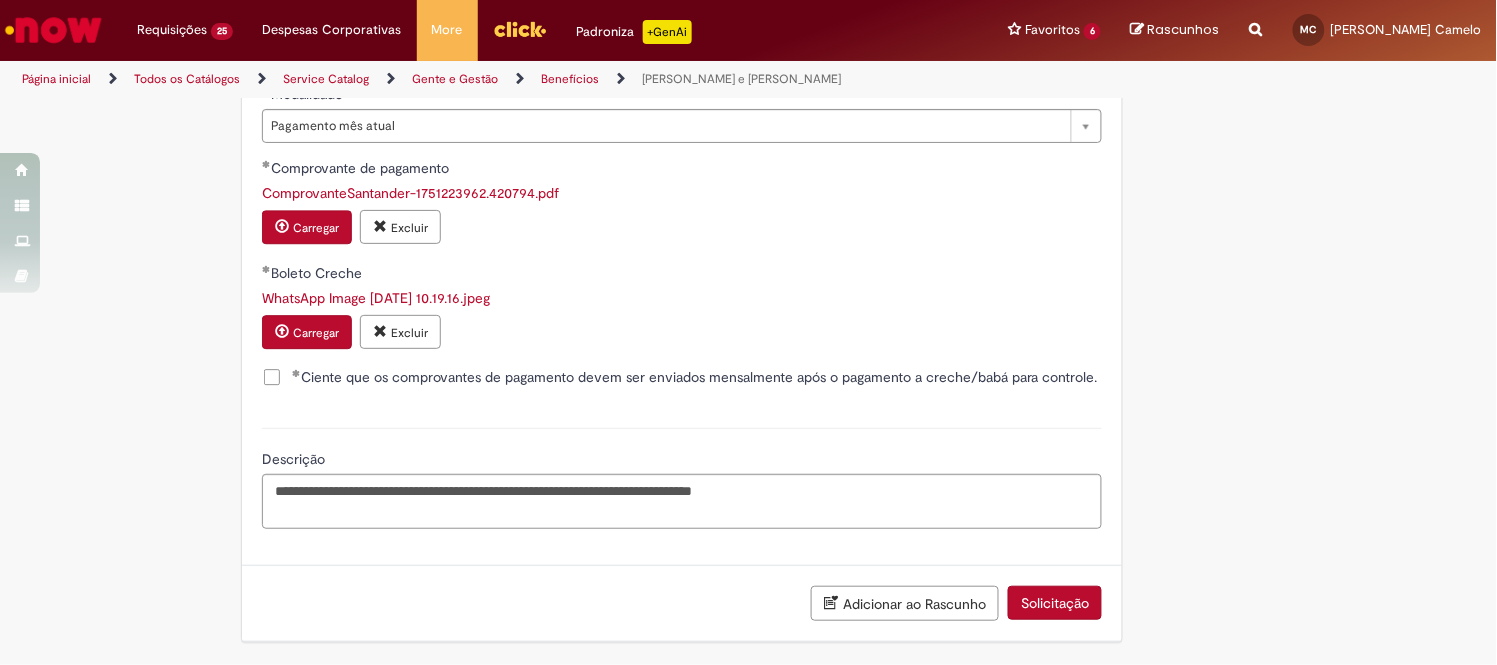 click on "Solicitação" at bounding box center [1055, 603] 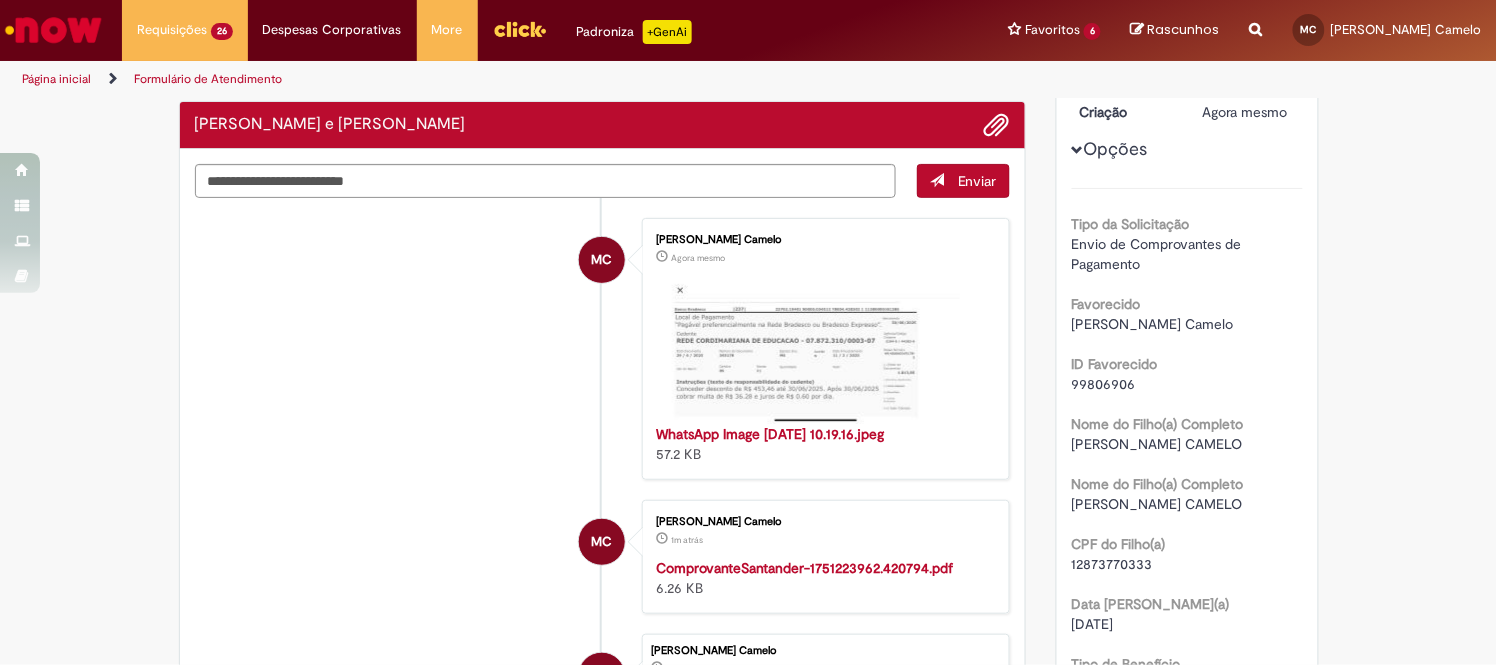 scroll, scrollTop: 0, scrollLeft: 0, axis: both 